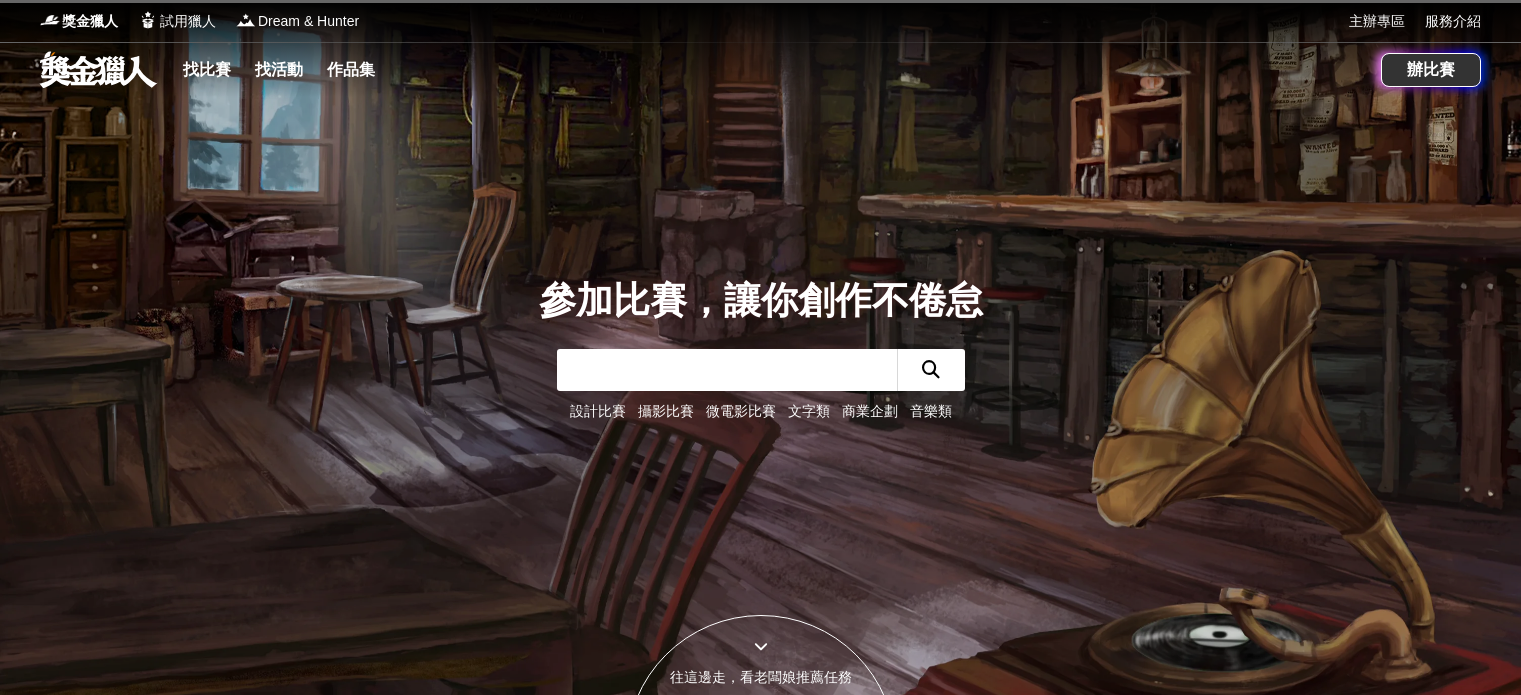 scroll, scrollTop: 0, scrollLeft: 0, axis: both 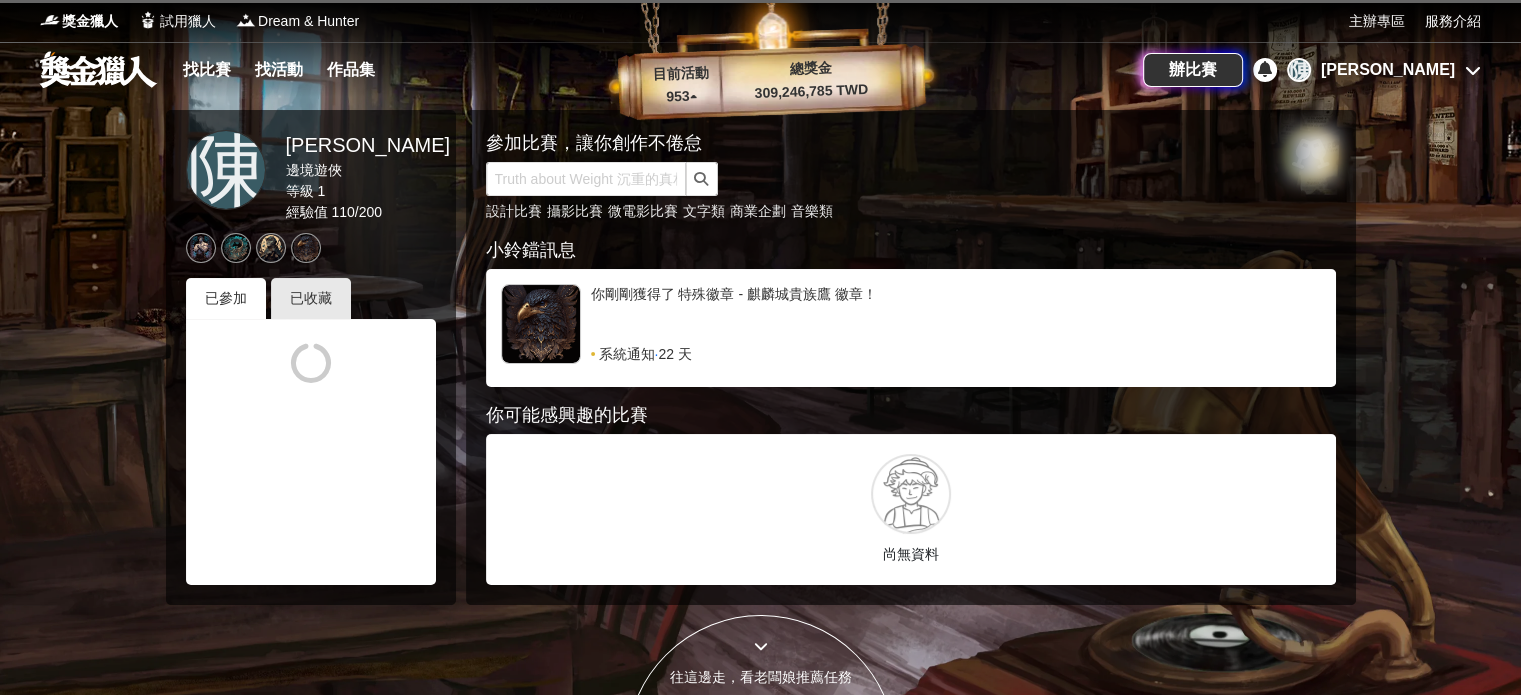 click on "陳 陳思華" at bounding box center [1384, 70] 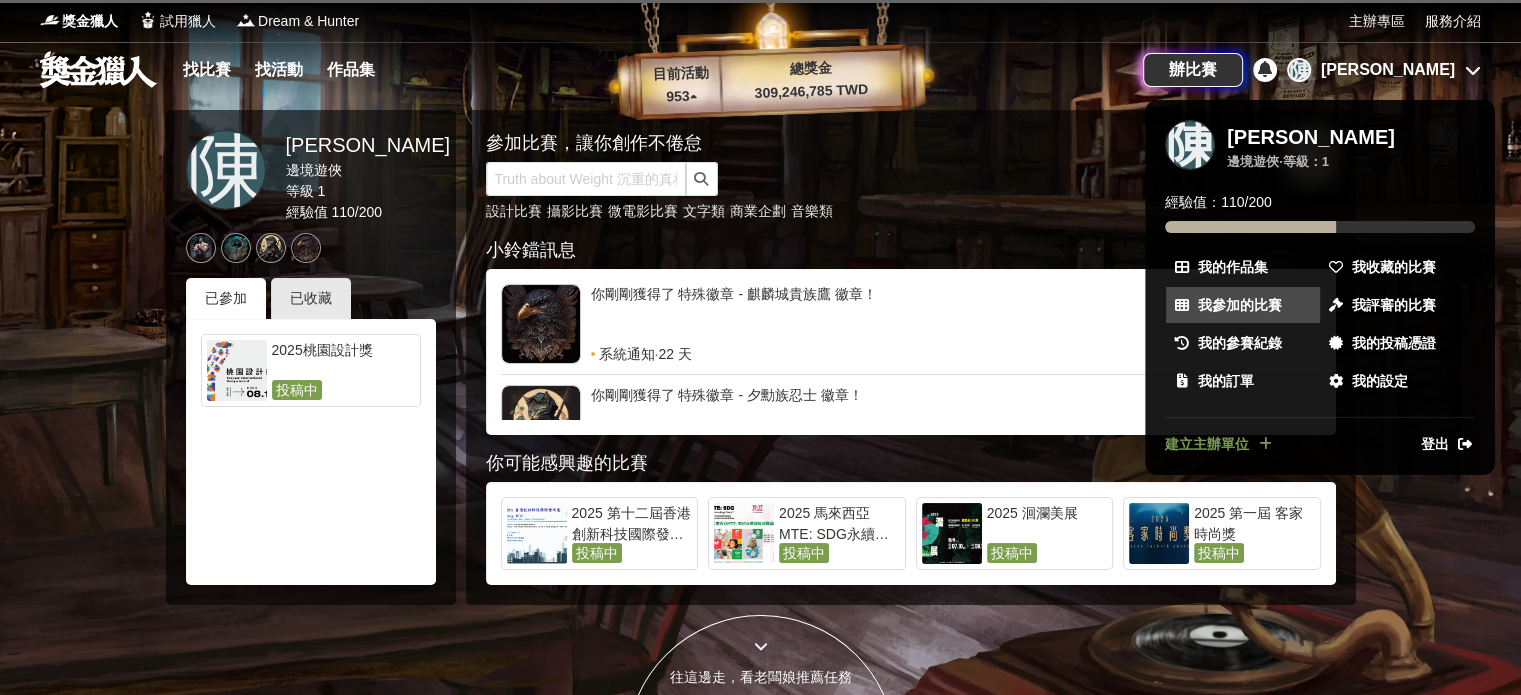 click on "我參加的比賽" at bounding box center (1240, 305) 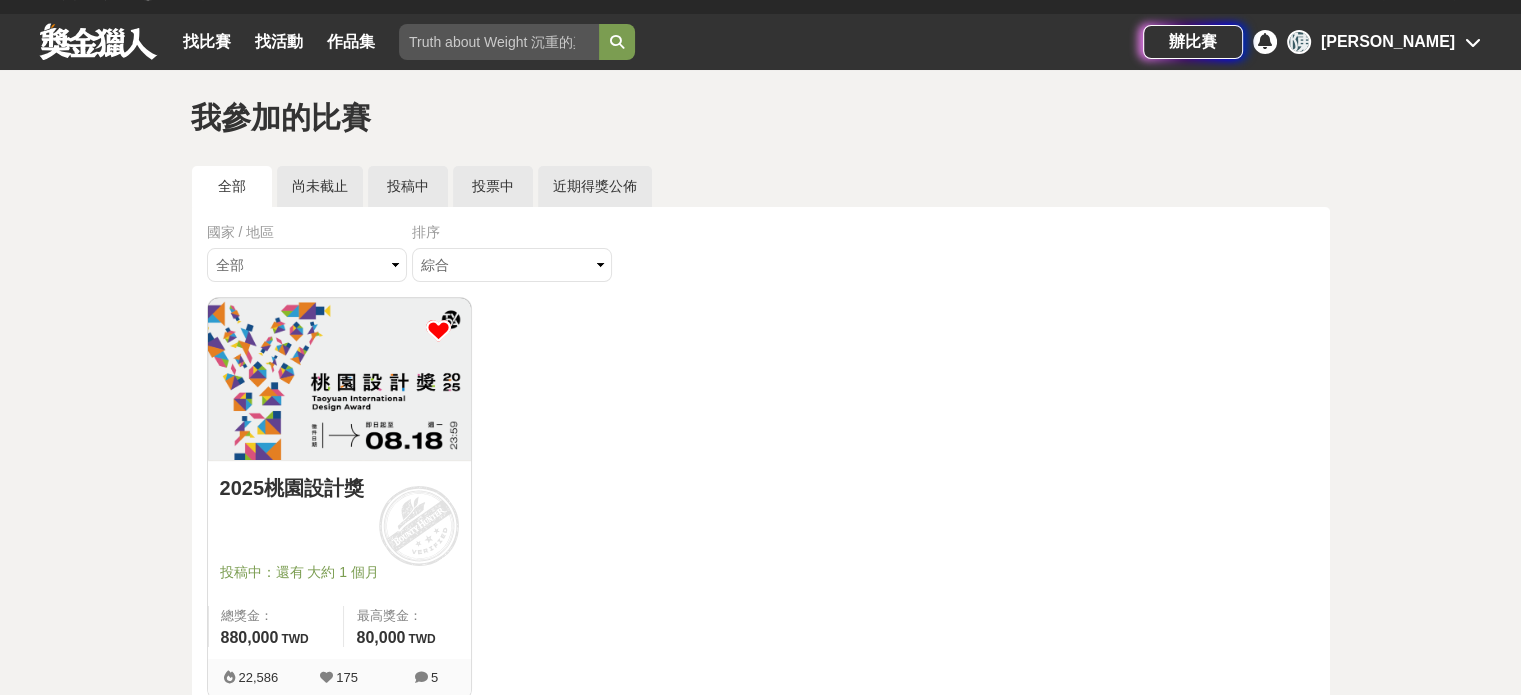 scroll, scrollTop: 36, scrollLeft: 0, axis: vertical 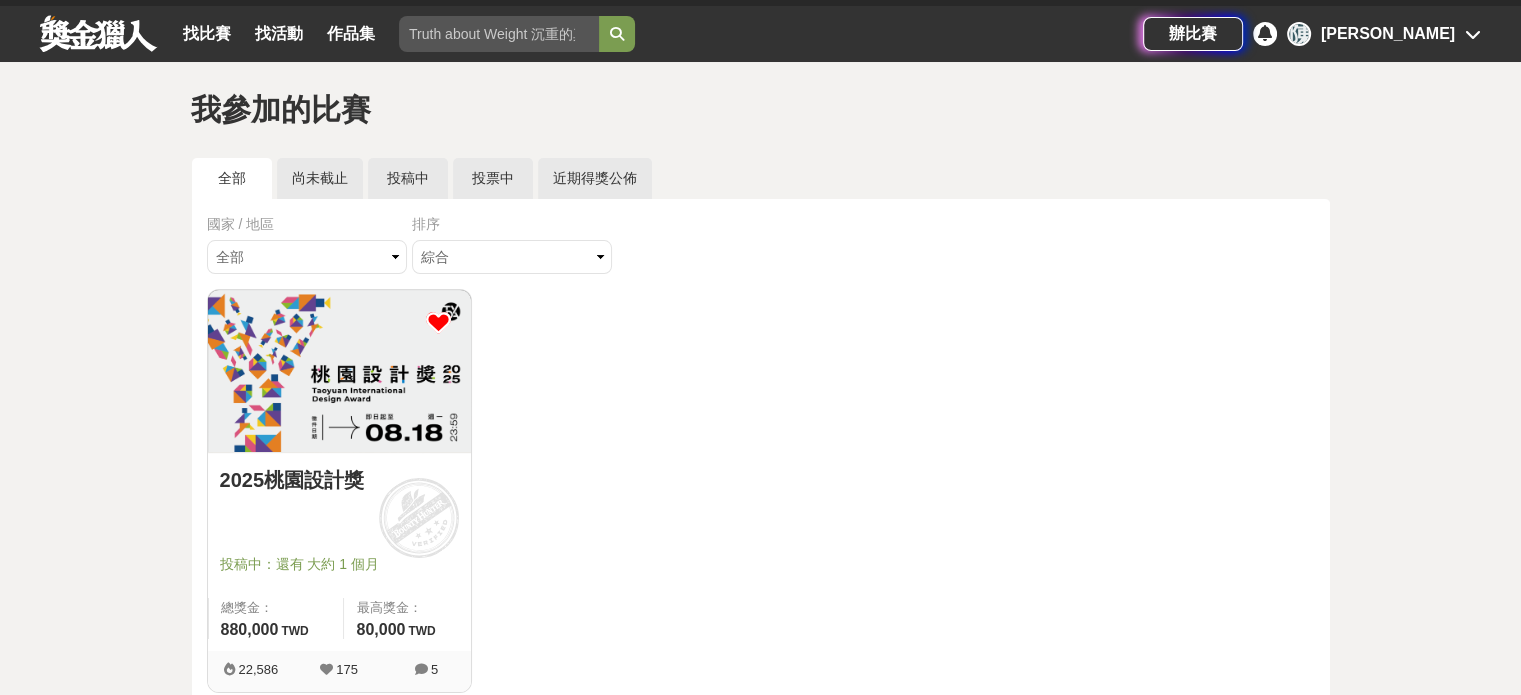 click on "[PERSON_NAME]" at bounding box center [1388, 34] 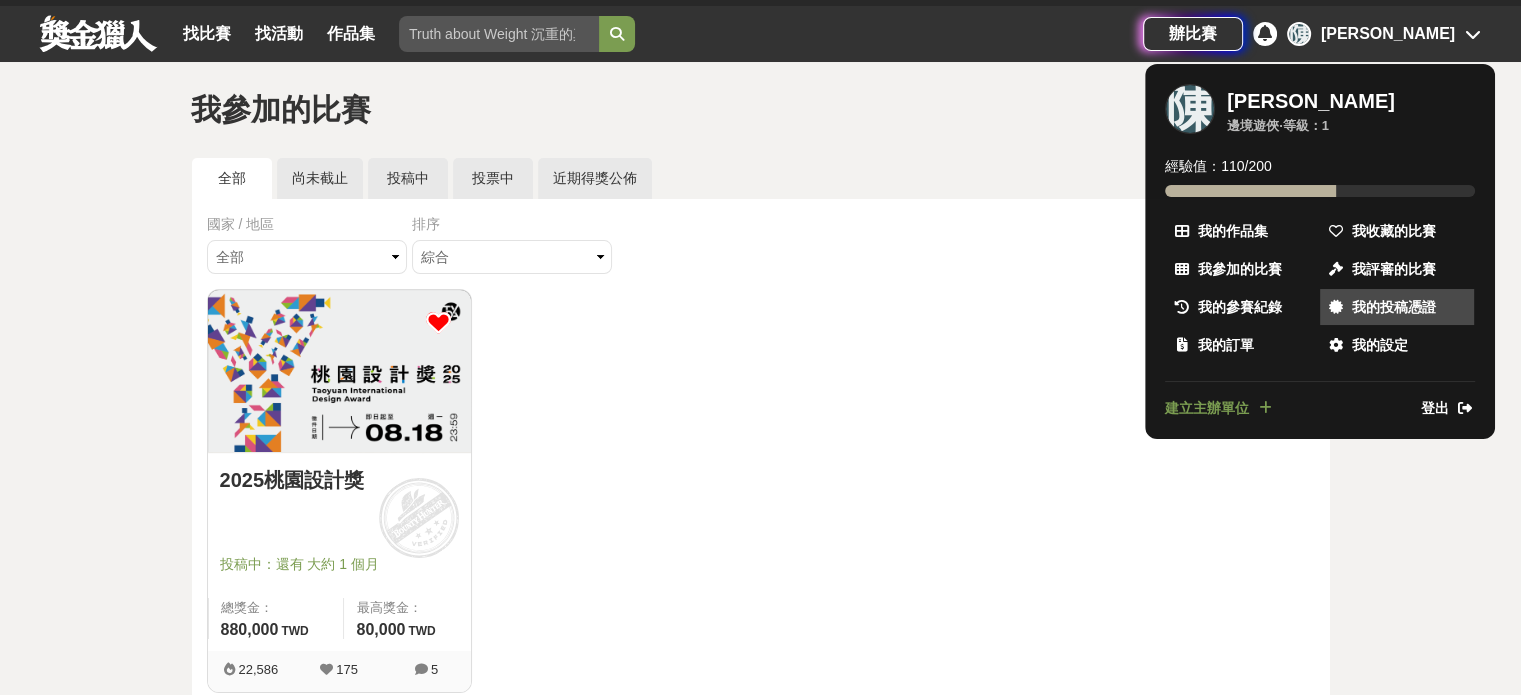 click on "我的投稿憑證" at bounding box center [1394, 307] 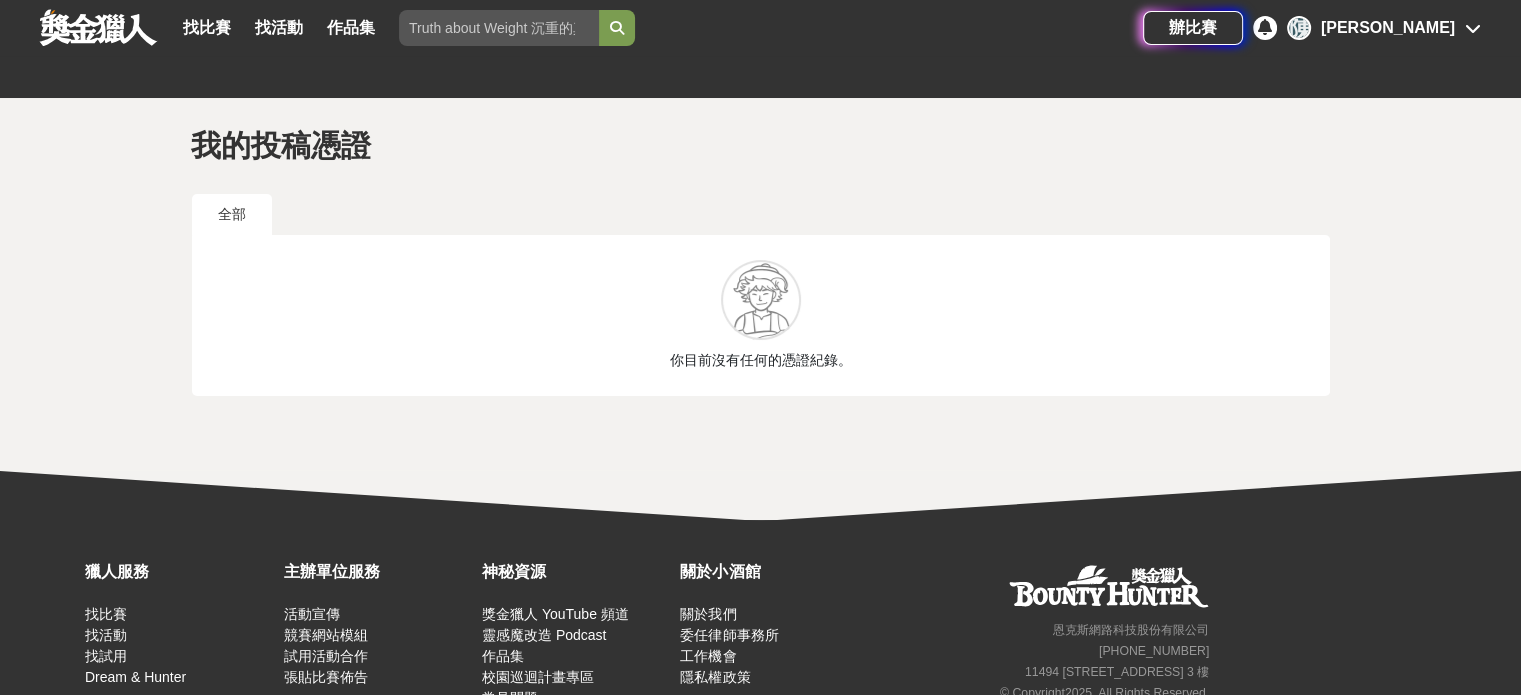 click on "[PERSON_NAME]" at bounding box center [1388, 28] 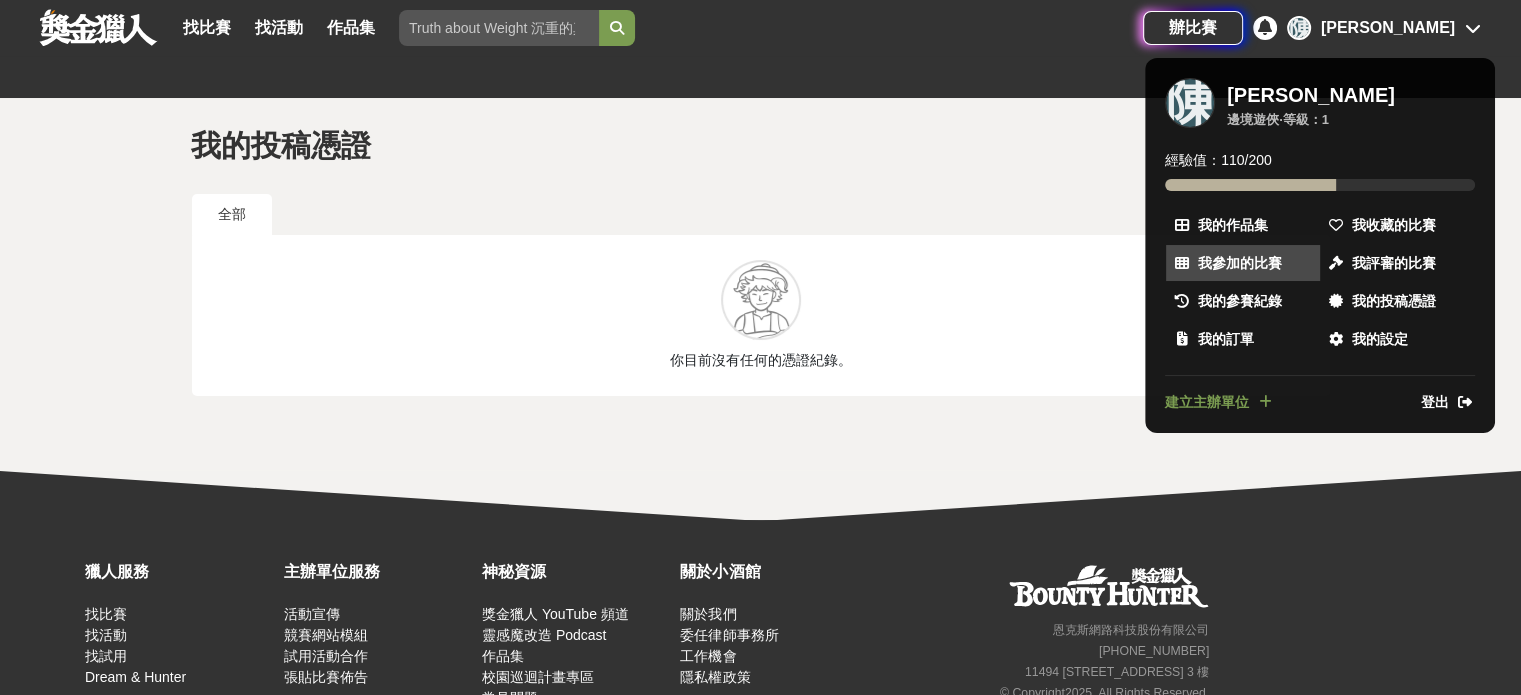 click on "我參加的比賽" at bounding box center (1240, 263) 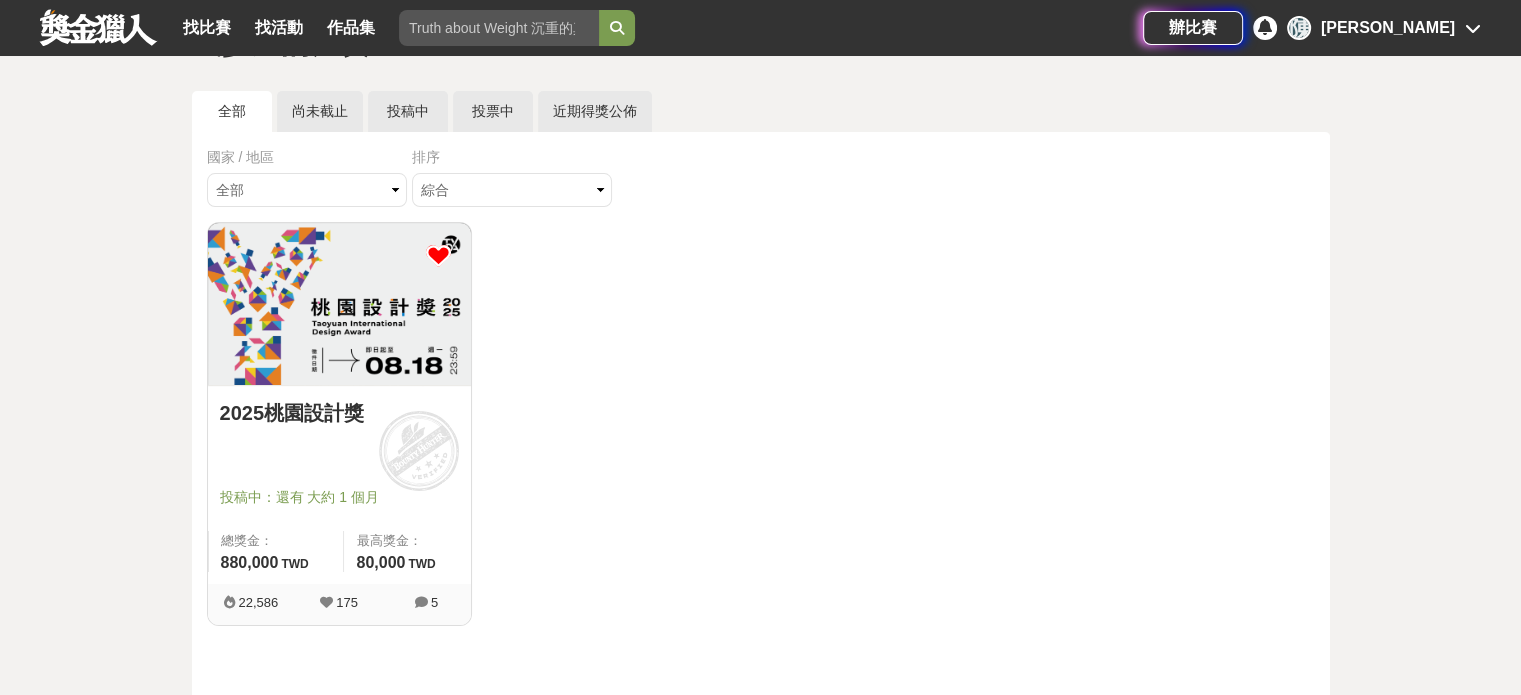 scroll, scrollTop: 0, scrollLeft: 0, axis: both 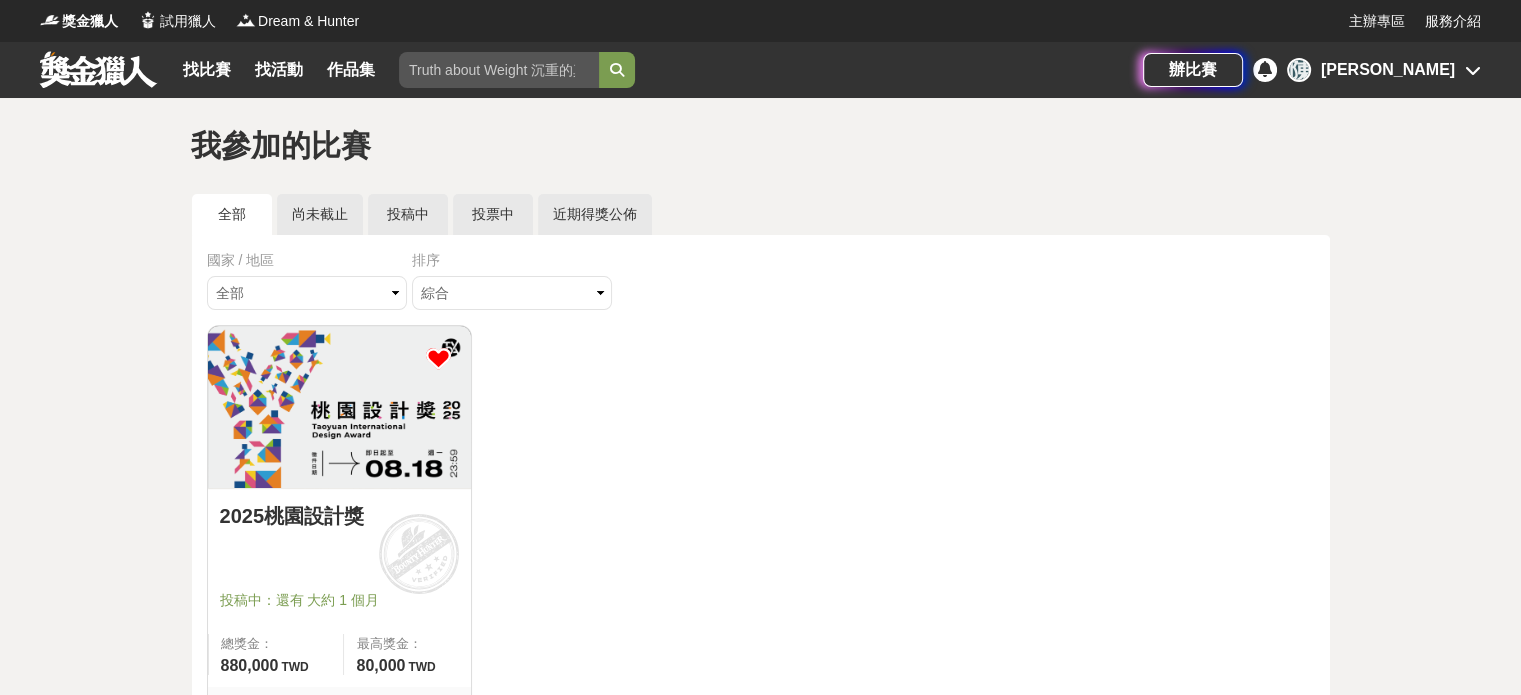 click on "[PERSON_NAME]" at bounding box center (1388, 70) 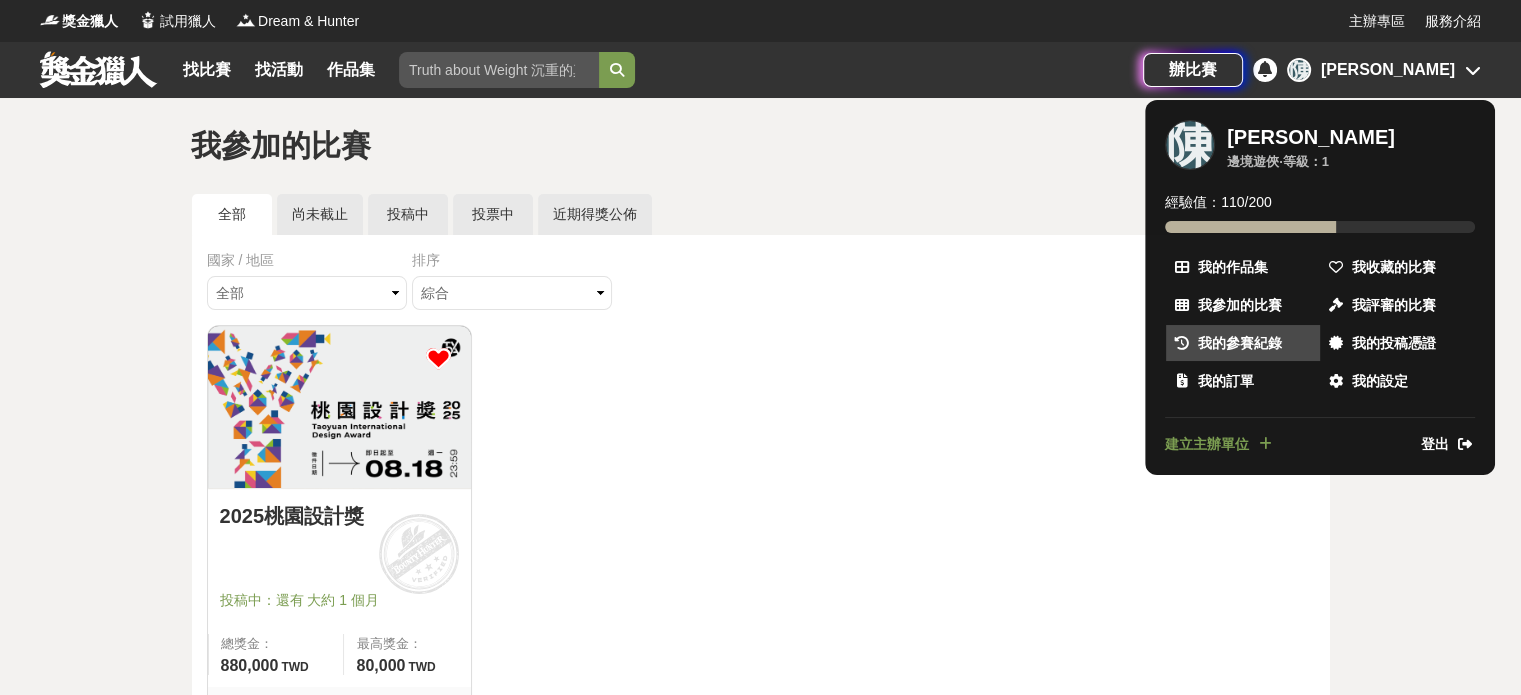 click on "我的參賽紀錄" at bounding box center [1240, 343] 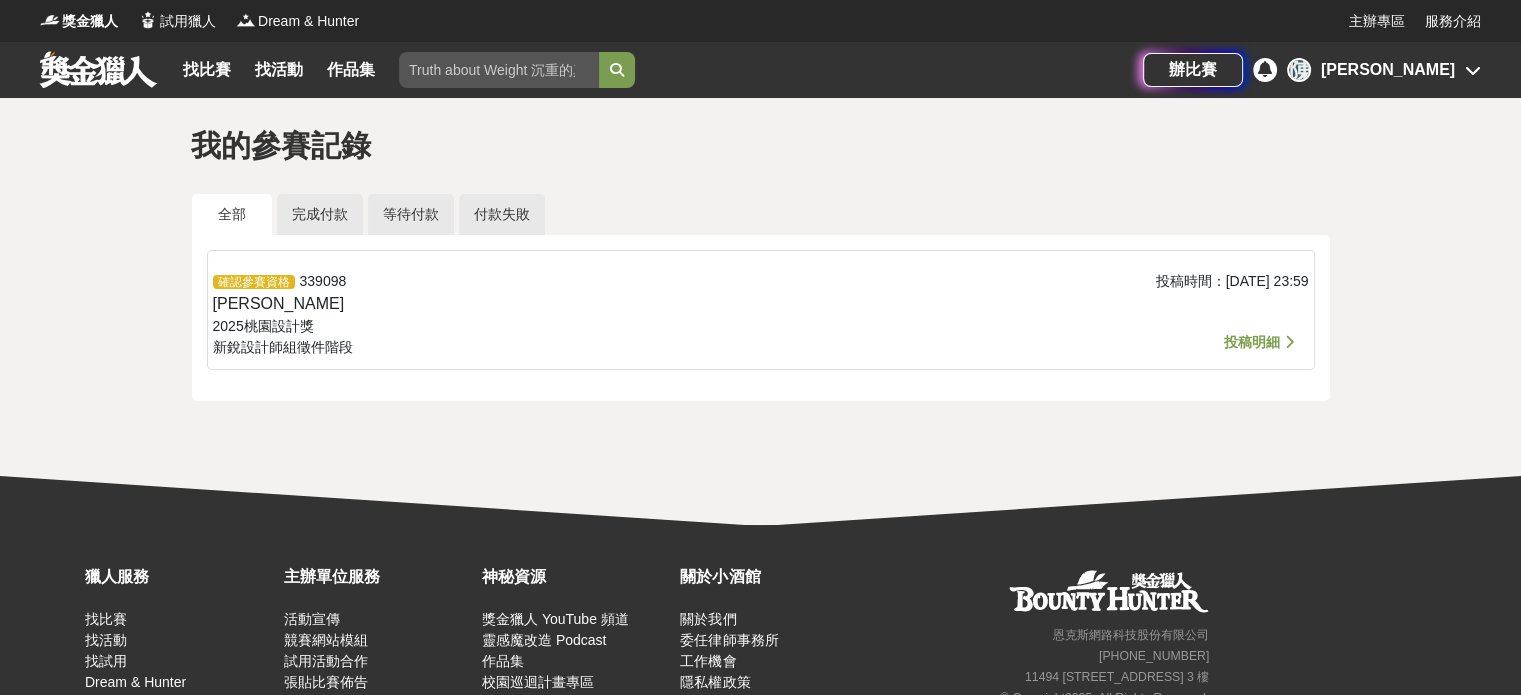 click on "投稿明細" at bounding box center (1252, 342) 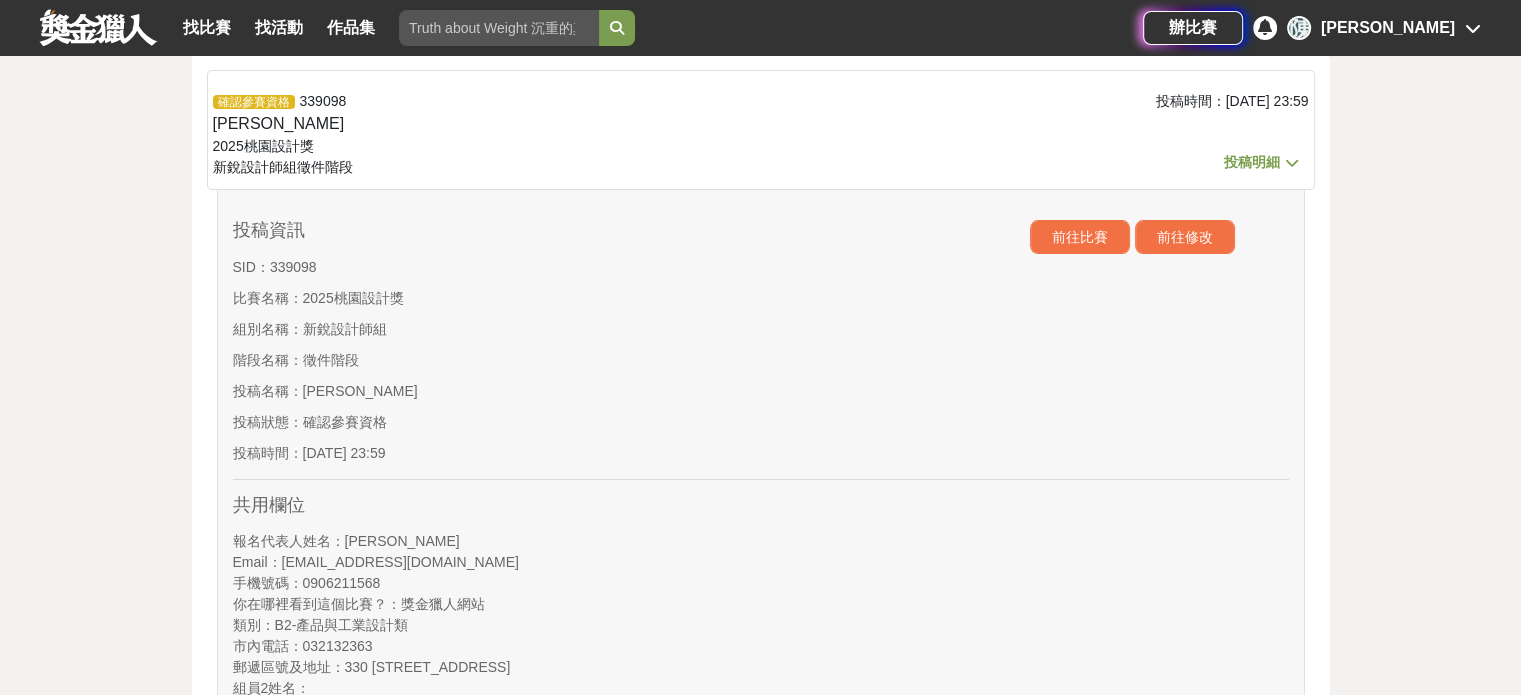 scroll, scrollTop: 183, scrollLeft: 0, axis: vertical 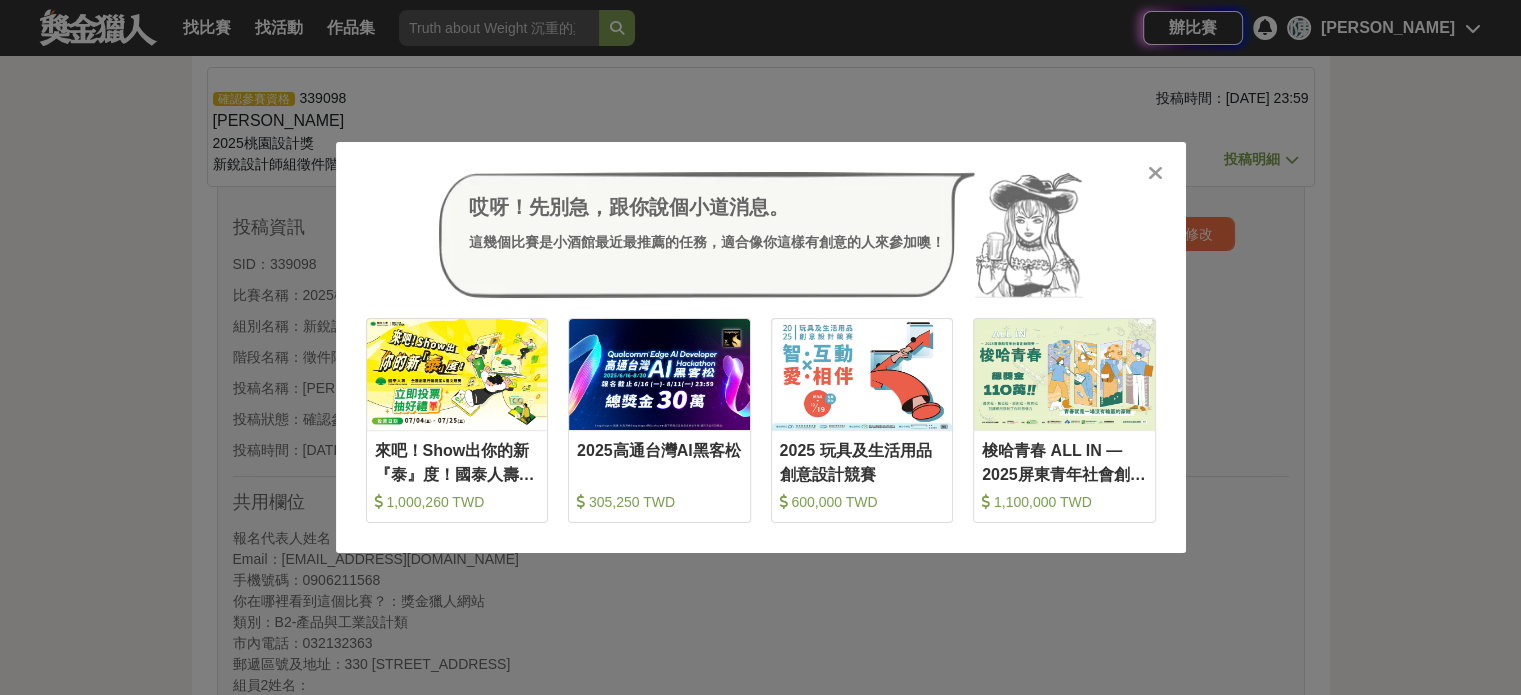 click on "哎呀！先別急，跟你說個小道消息。 這幾個比賽是小酒館最近最推薦的任務，適合像你這樣有創意的人來參加噢！   收藏 來吧！Show出你的新『泰』度！國泰人壽全國創意行銷提案&圖文競賽   1,000,260 TWD   收藏 2025高通台灣AI黑客松   305,250 TWD   收藏 2025 玩具及生活用品創意設計競賽   600,000 TWD   收藏 梭哈青春 ALL IN —2025屏東青年社會創新競賽   1,100,000 TWD" at bounding box center [760, 347] 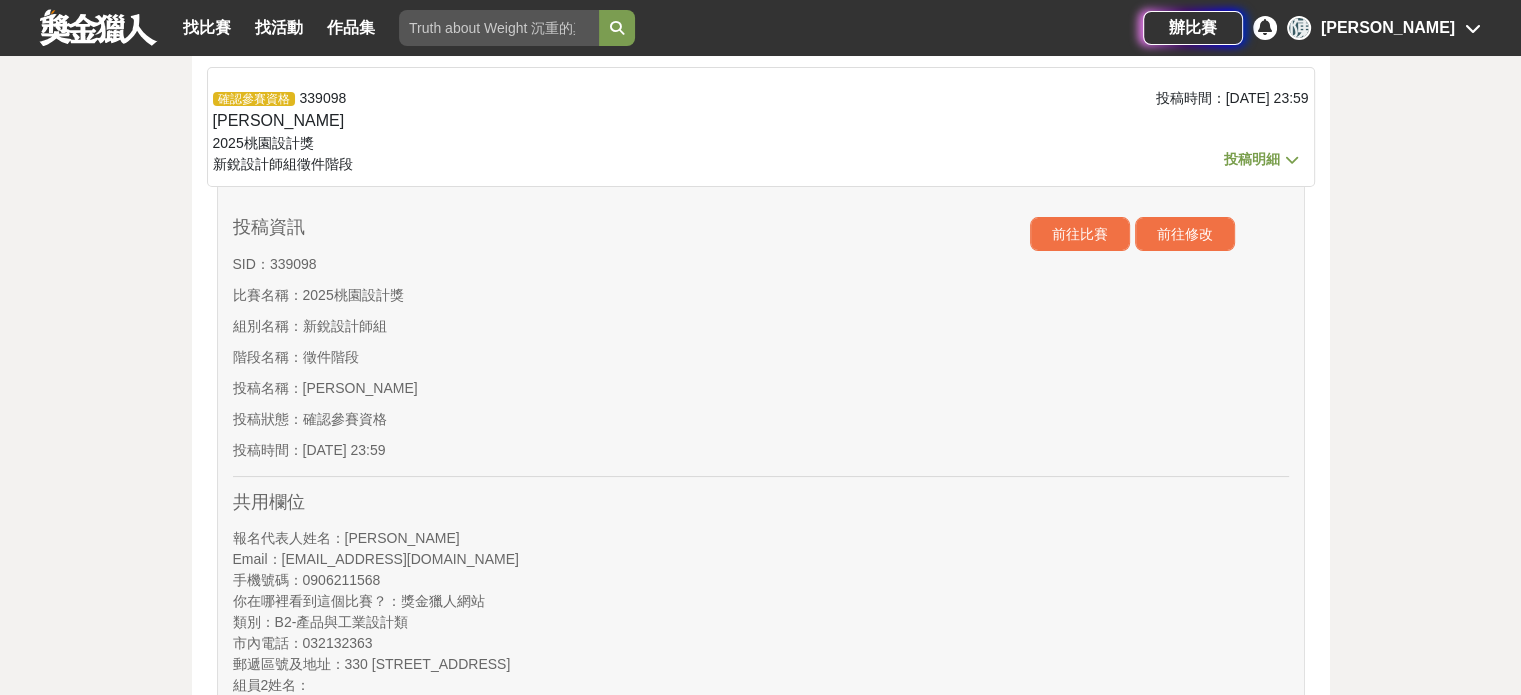 click on "[PERSON_NAME]" at bounding box center [1388, 28] 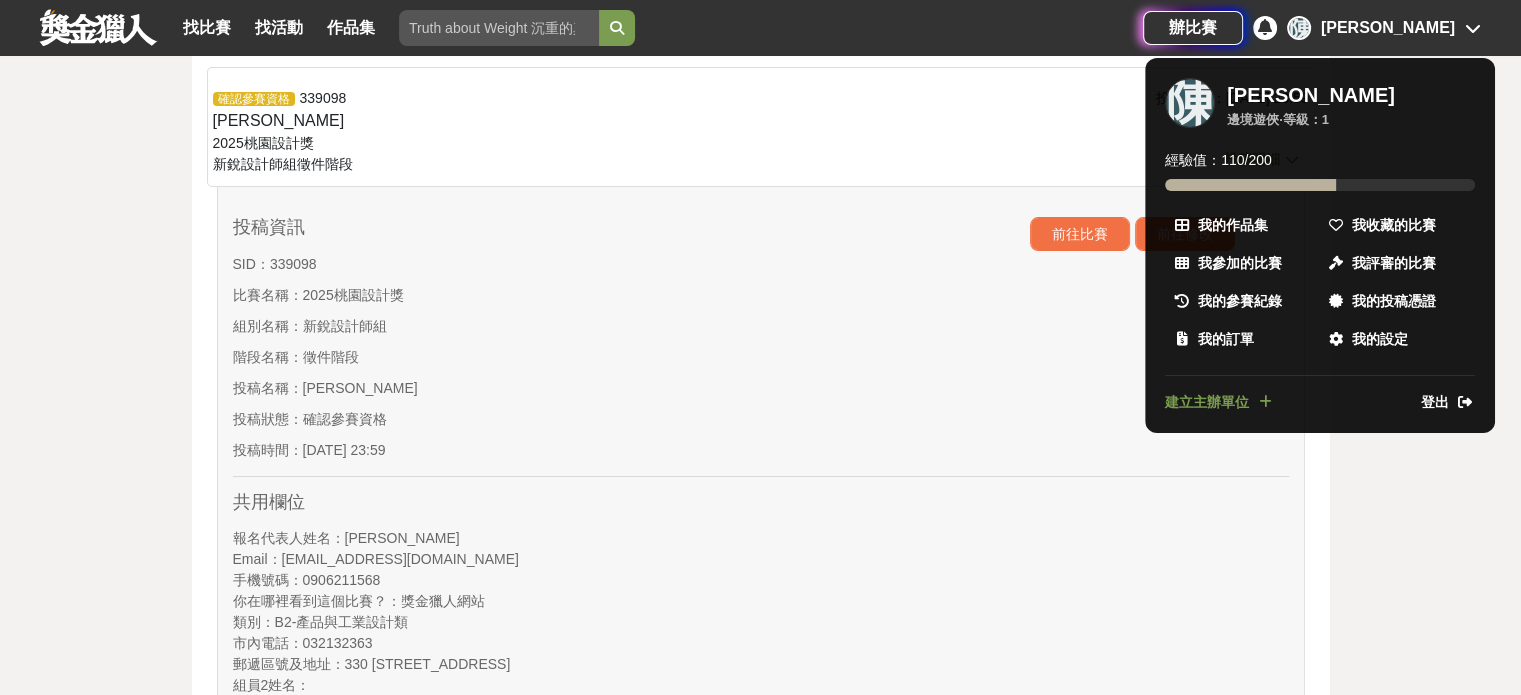click at bounding box center [760, 347] 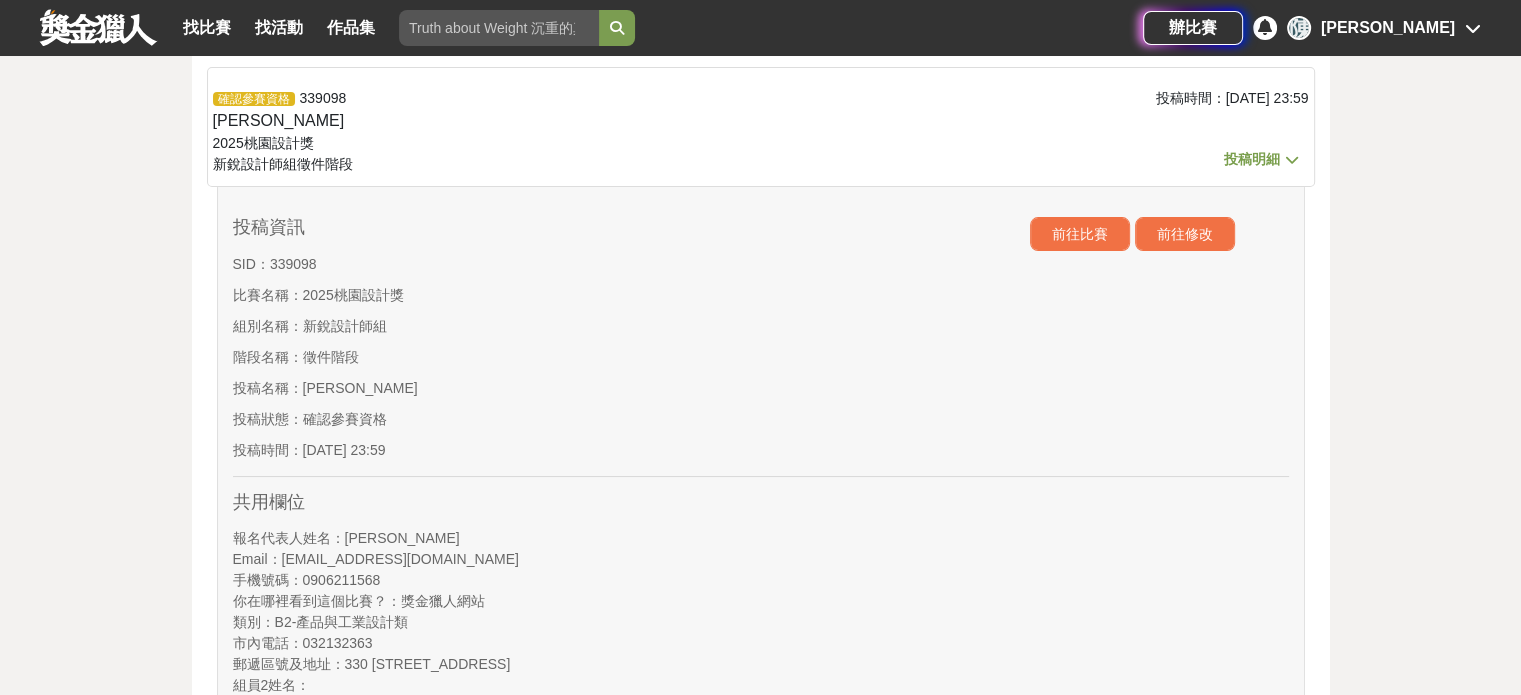 click at bounding box center (1473, 28) 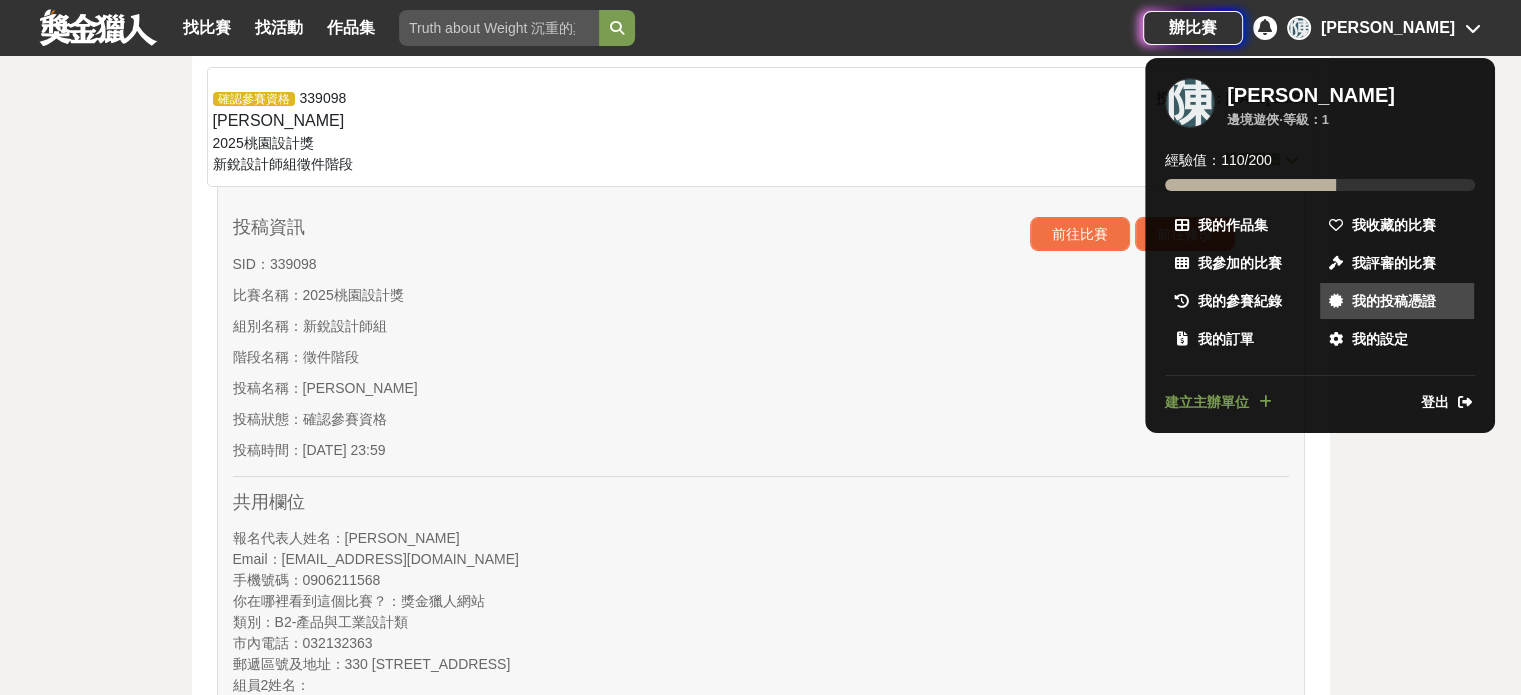 click on "我的投稿憑證" at bounding box center [1397, 301] 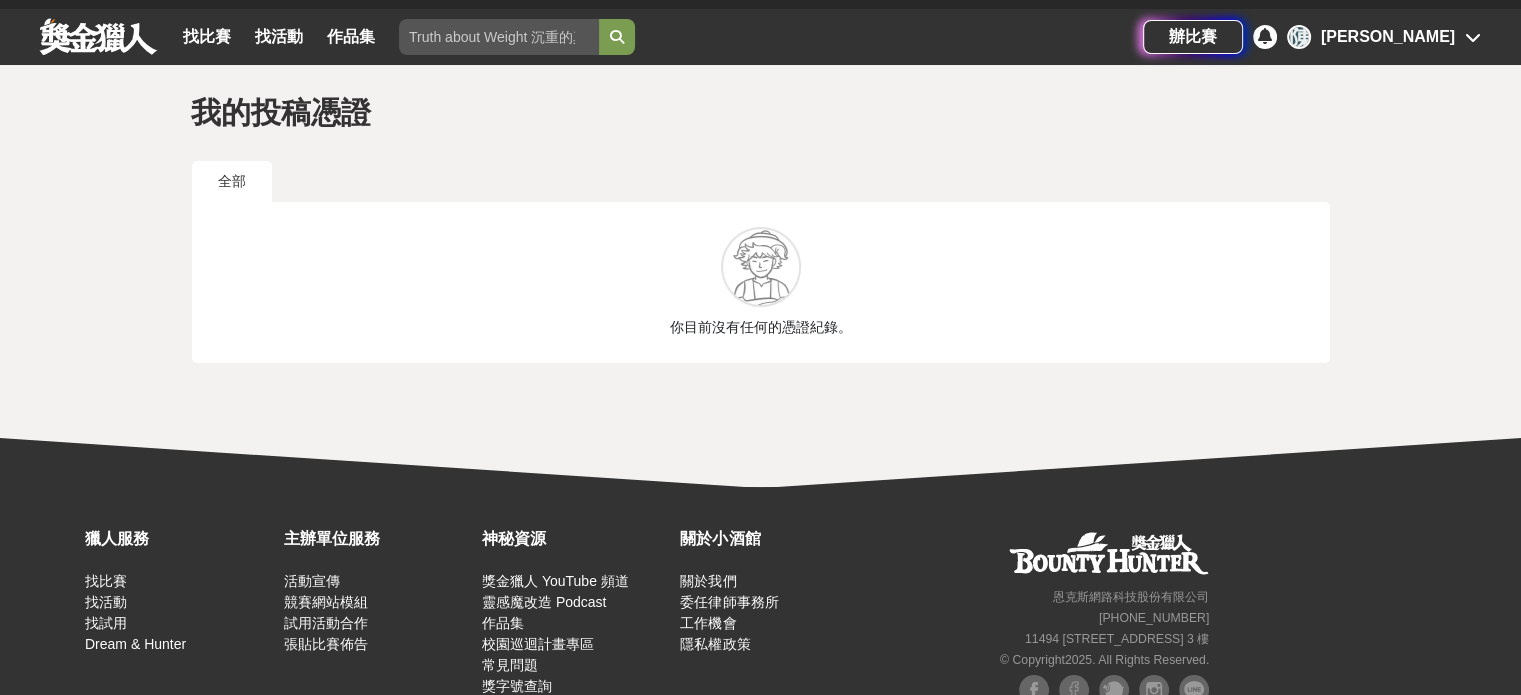 click on "[PERSON_NAME]" at bounding box center [1388, 37] 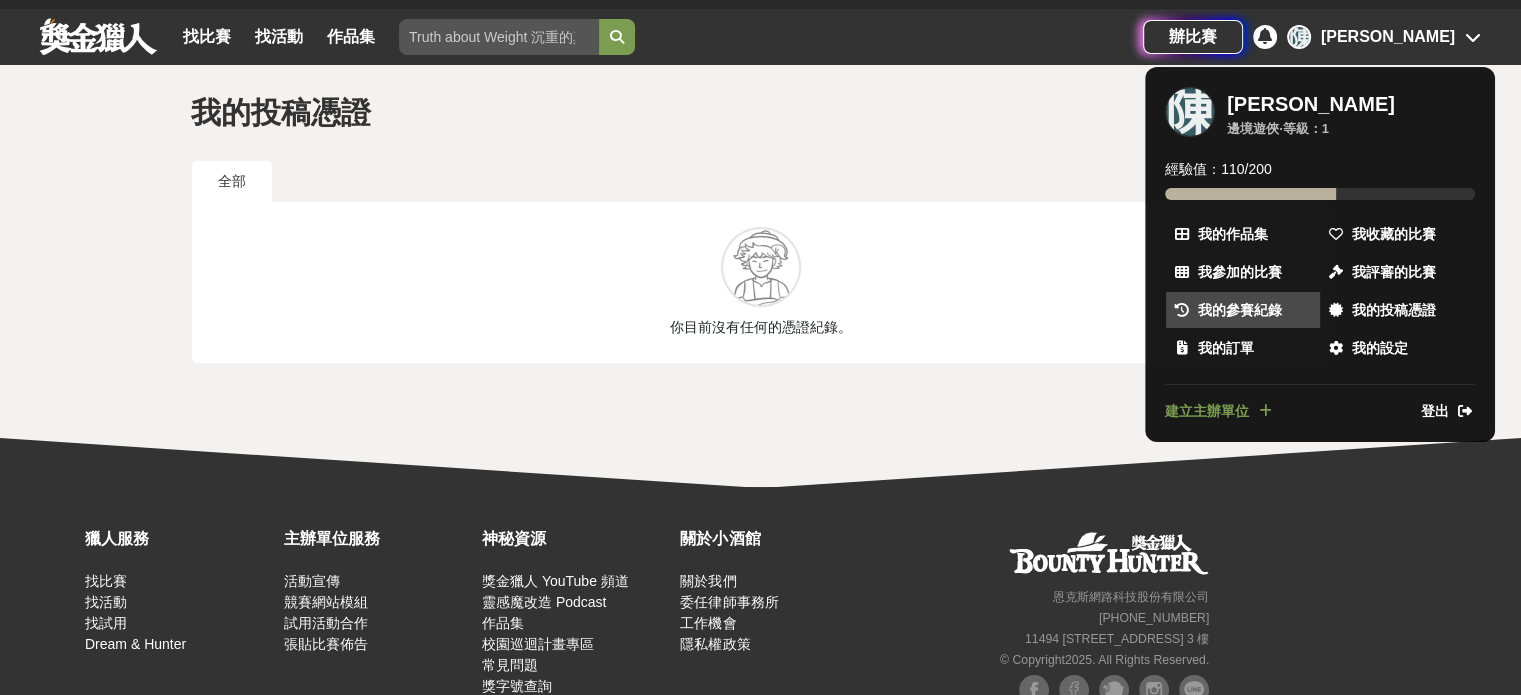 click on "我的參賽紀錄" at bounding box center [1240, 310] 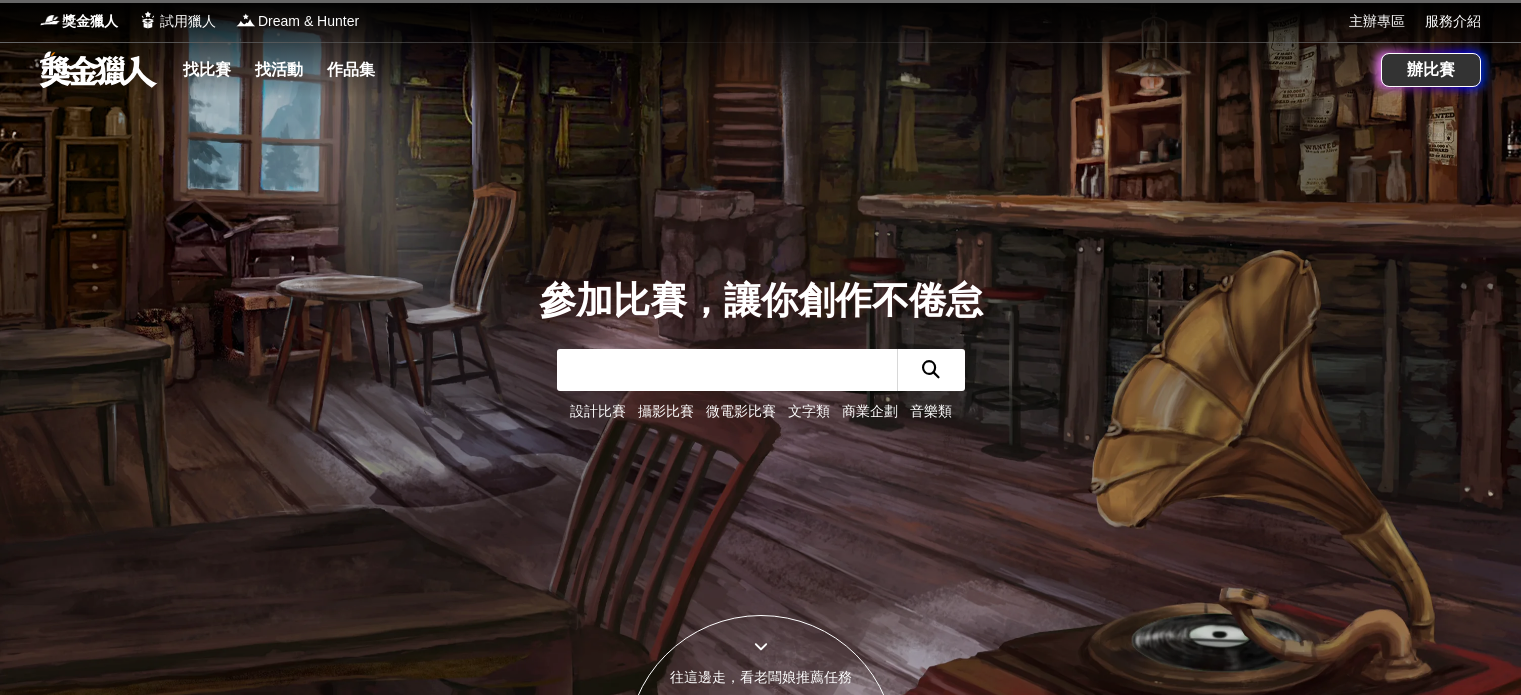 scroll, scrollTop: 0, scrollLeft: 0, axis: both 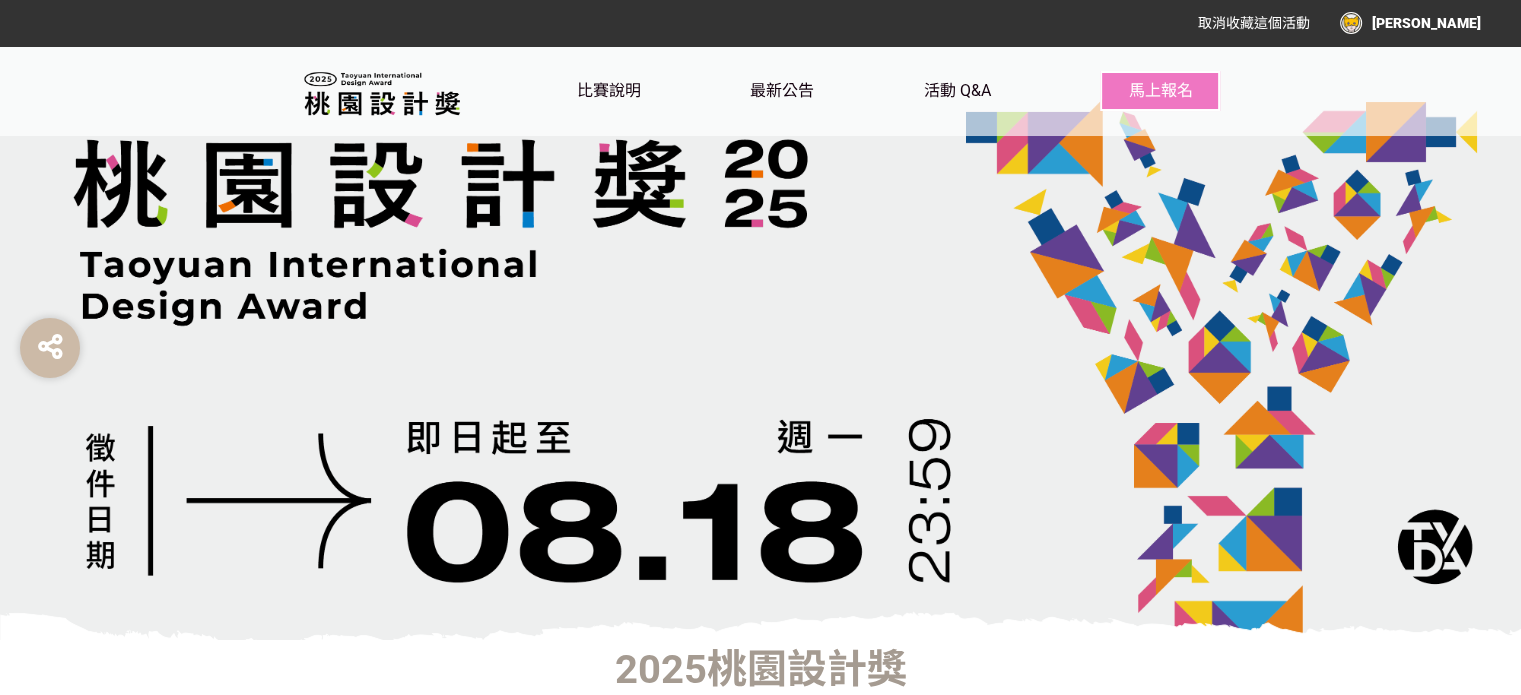 click on "[PERSON_NAME]" at bounding box center (1410, 23) 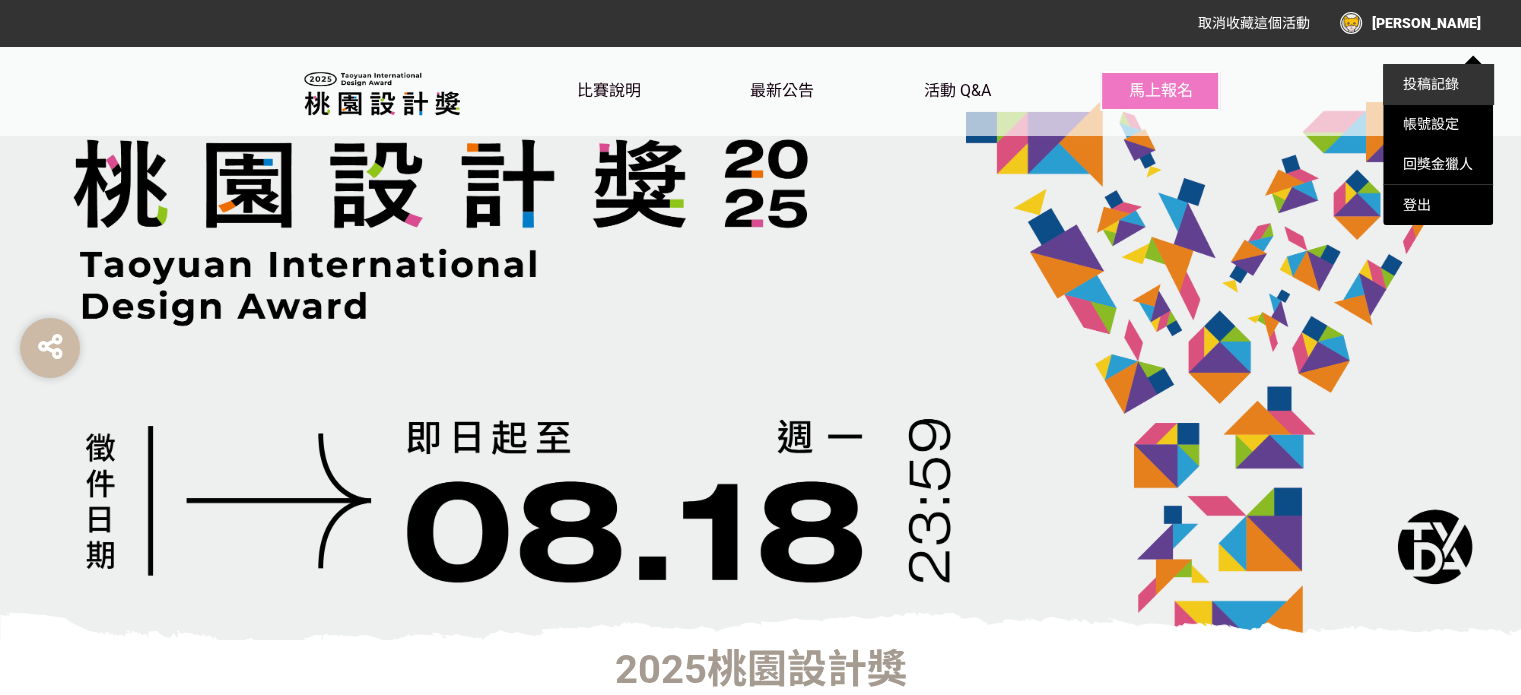 click on "投稿記錄" at bounding box center (1431, 84) 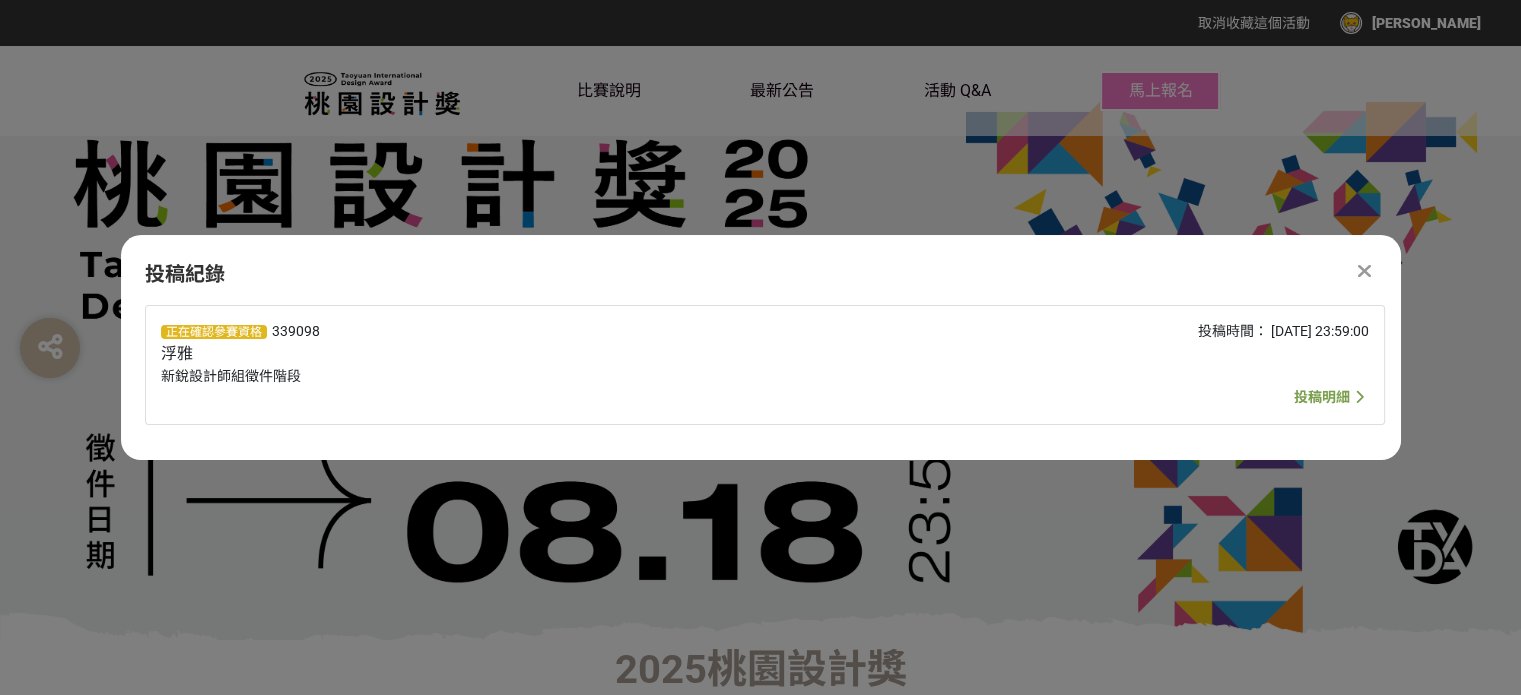 click at bounding box center [1365, 271] 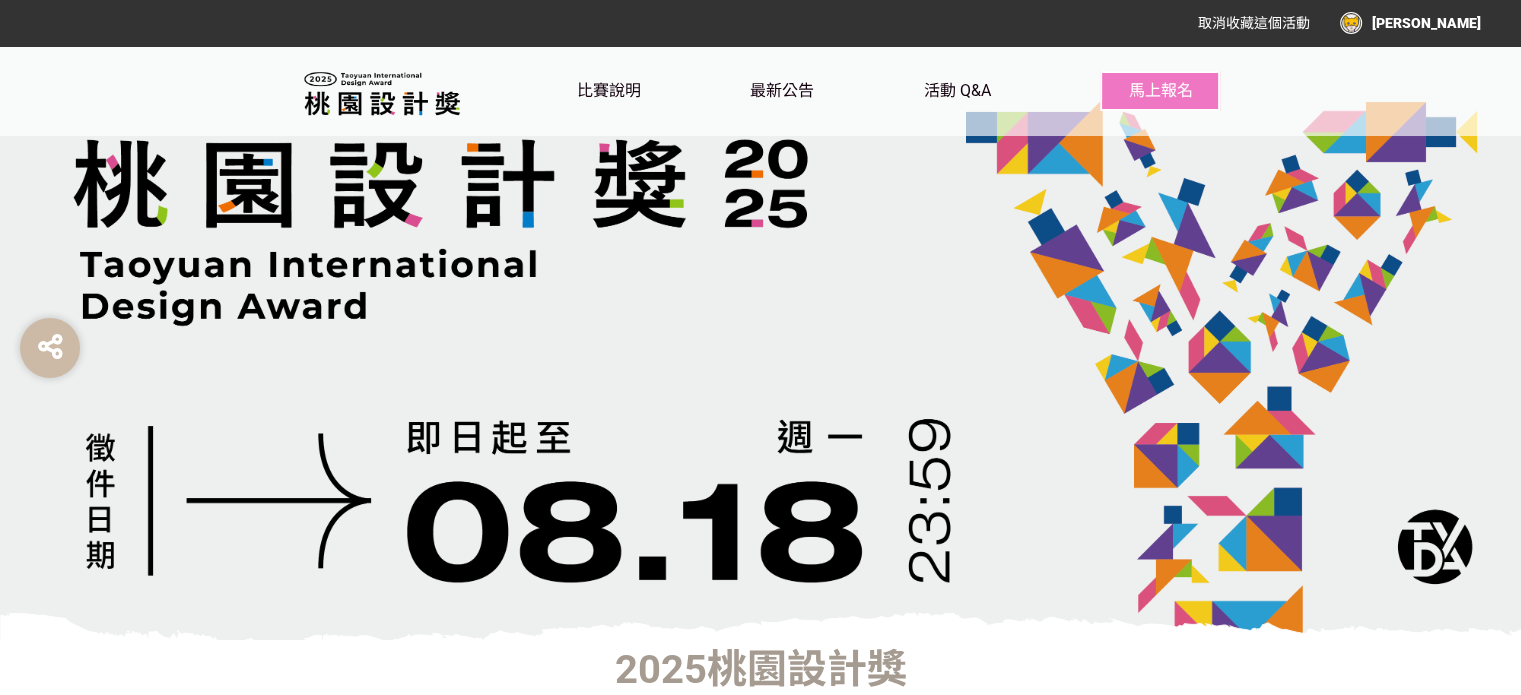 click on "[PERSON_NAME]" at bounding box center [1410, 23] 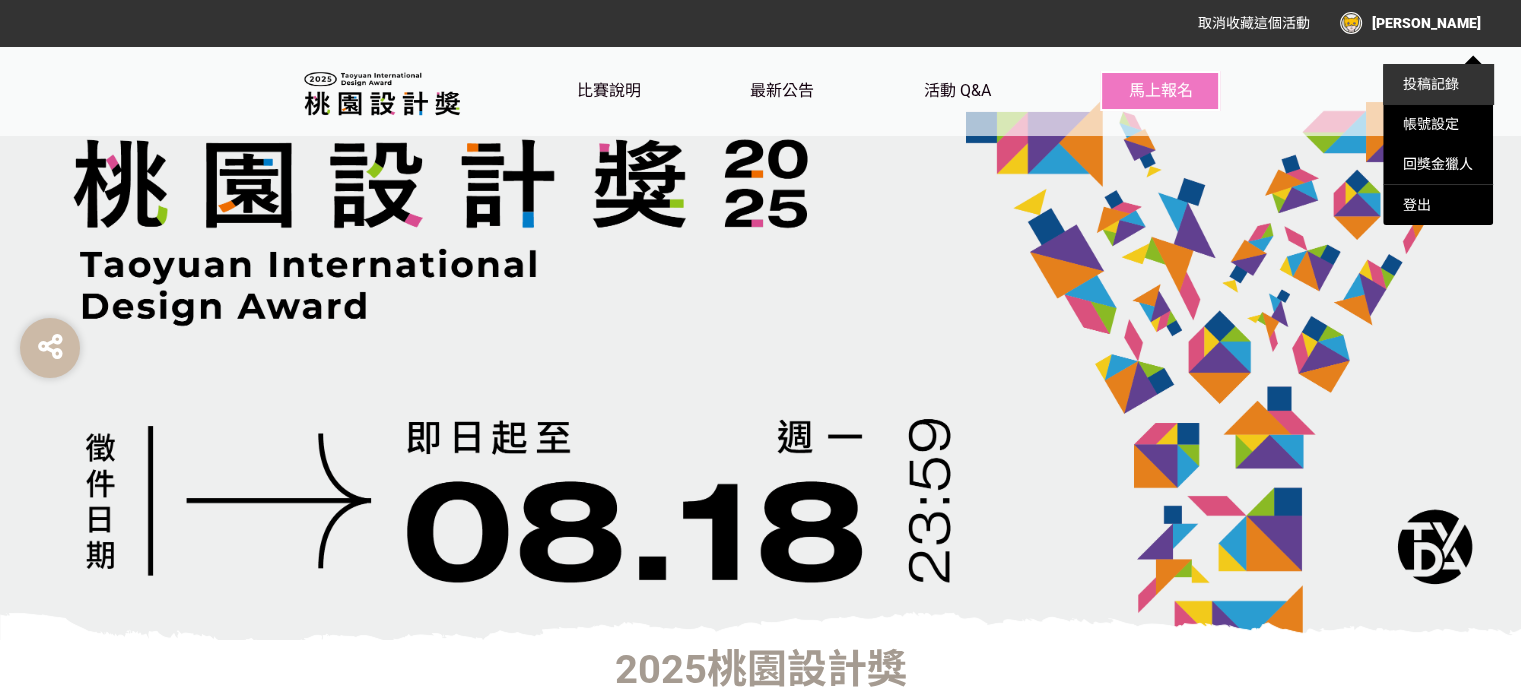 click on "投稿記錄" at bounding box center (1431, 84) 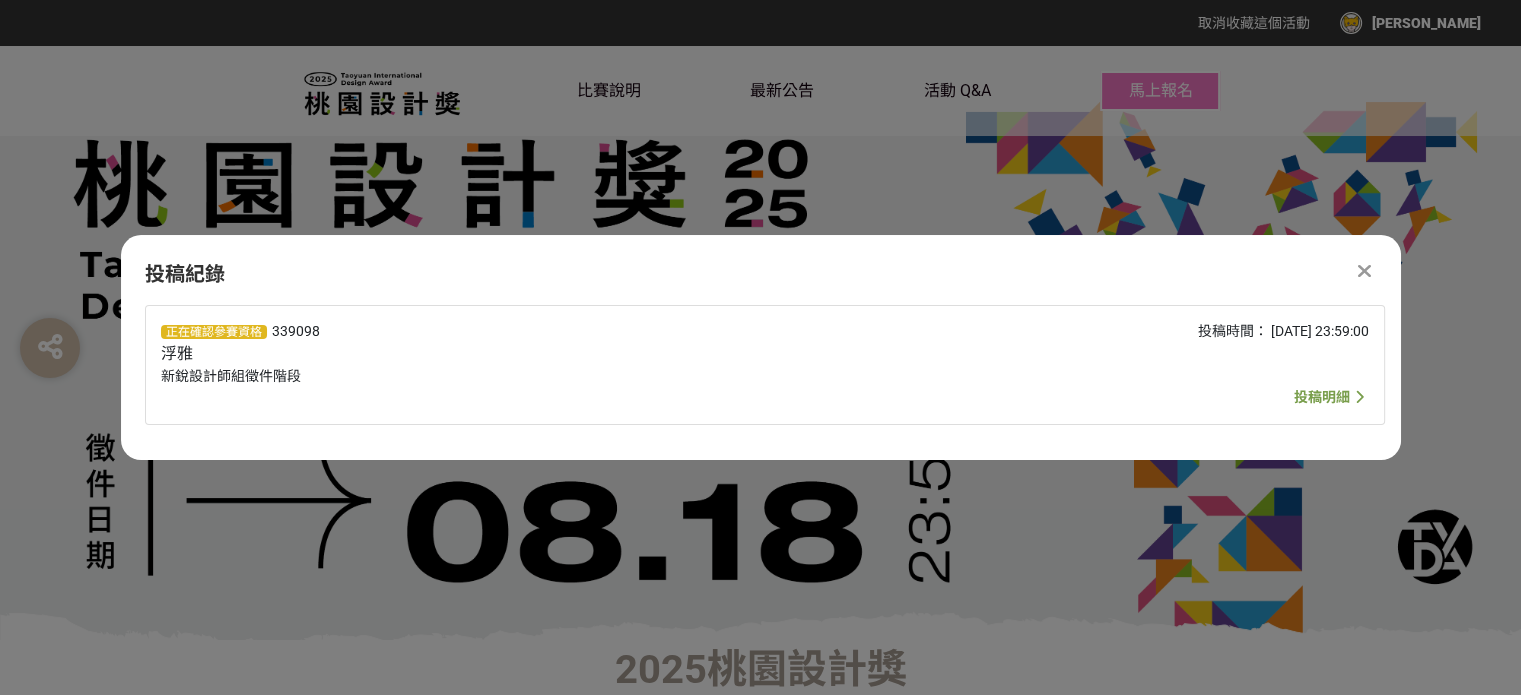 click on "投稿時間： 2025-06-17 23:59:00" at bounding box center (1116, 365) 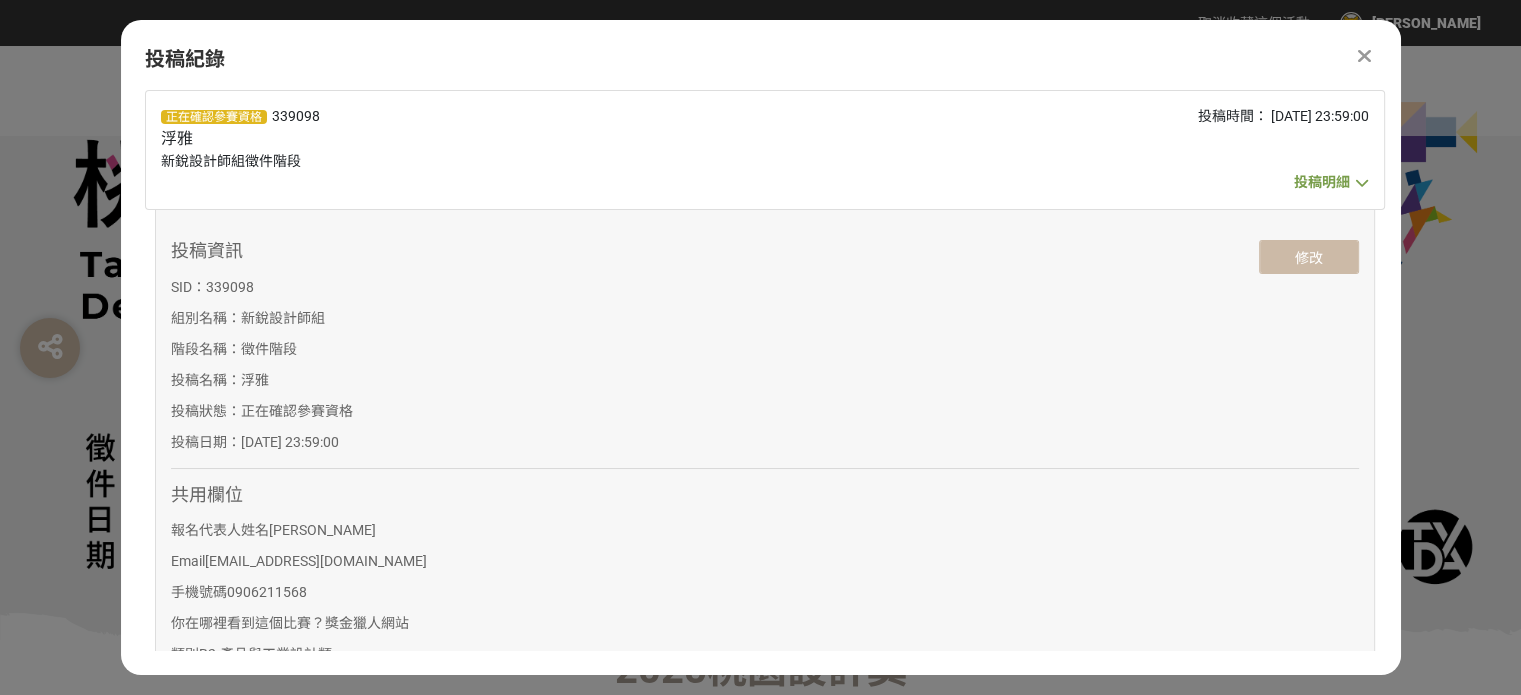 click on "投稿明細" at bounding box center [1331, 182] 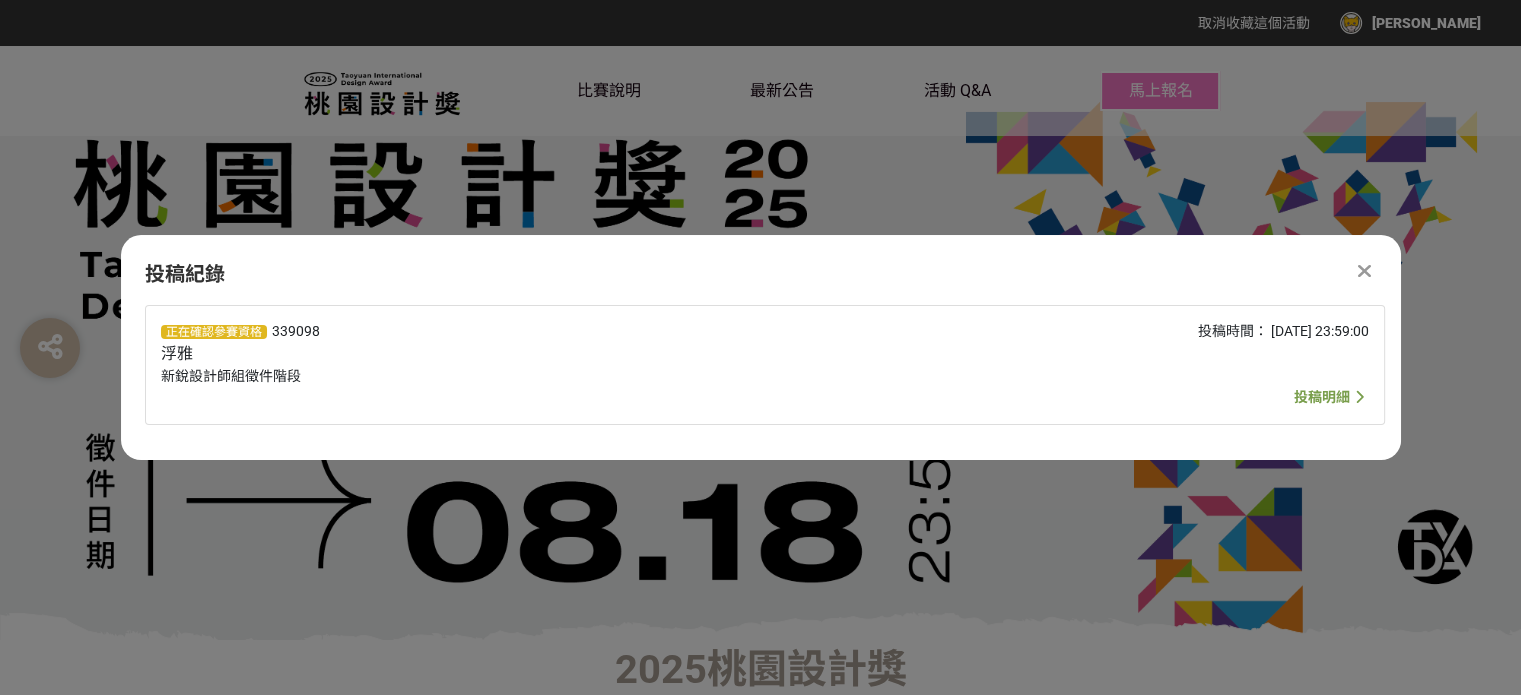 click on "投稿明細" at bounding box center [1322, 397] 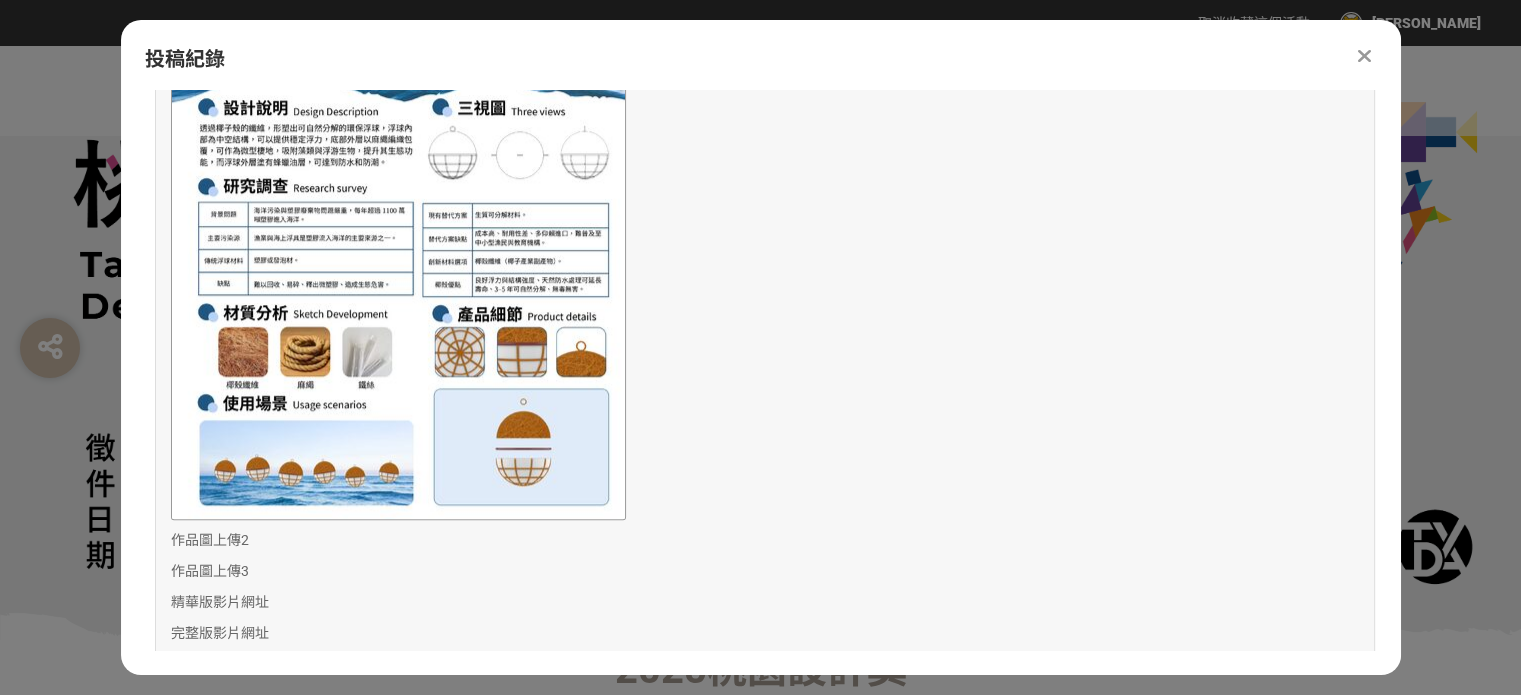 scroll, scrollTop: 1684, scrollLeft: 0, axis: vertical 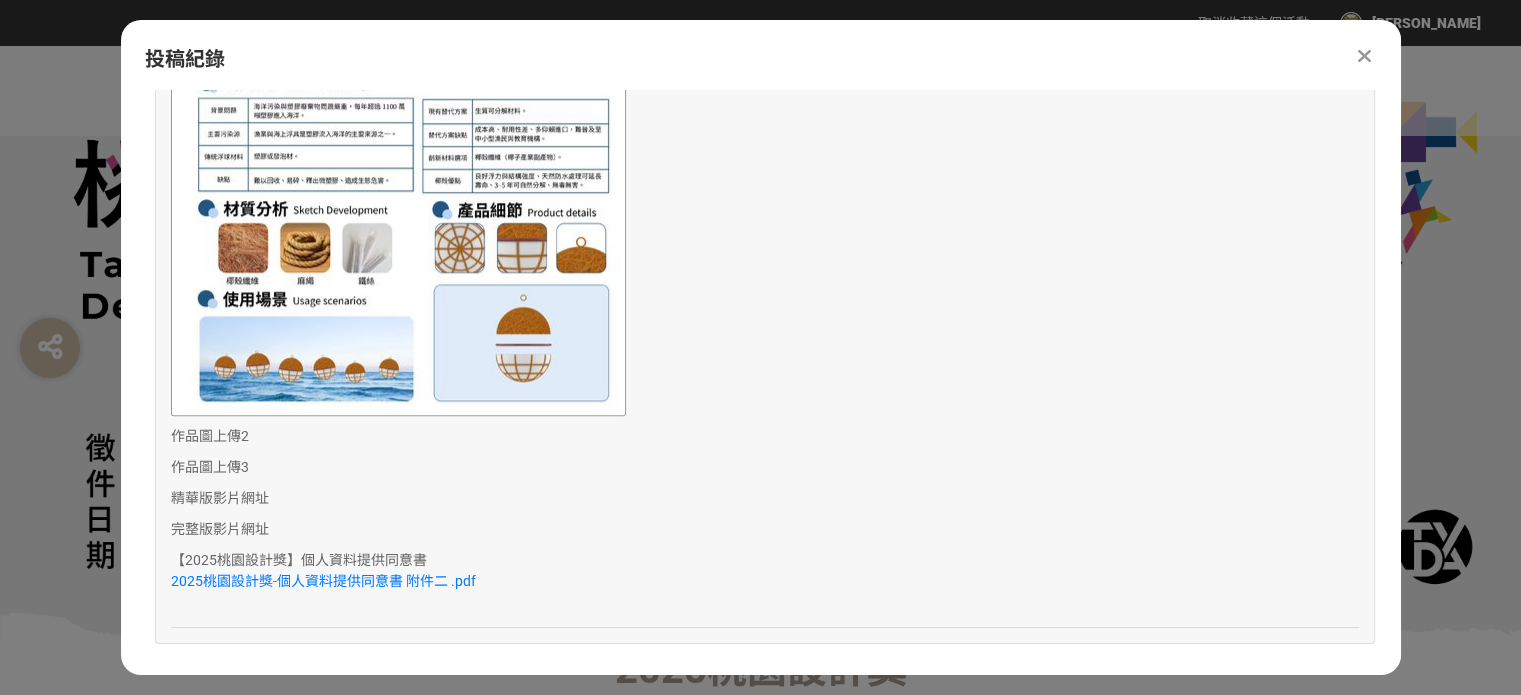 click at bounding box center [1364, 56] 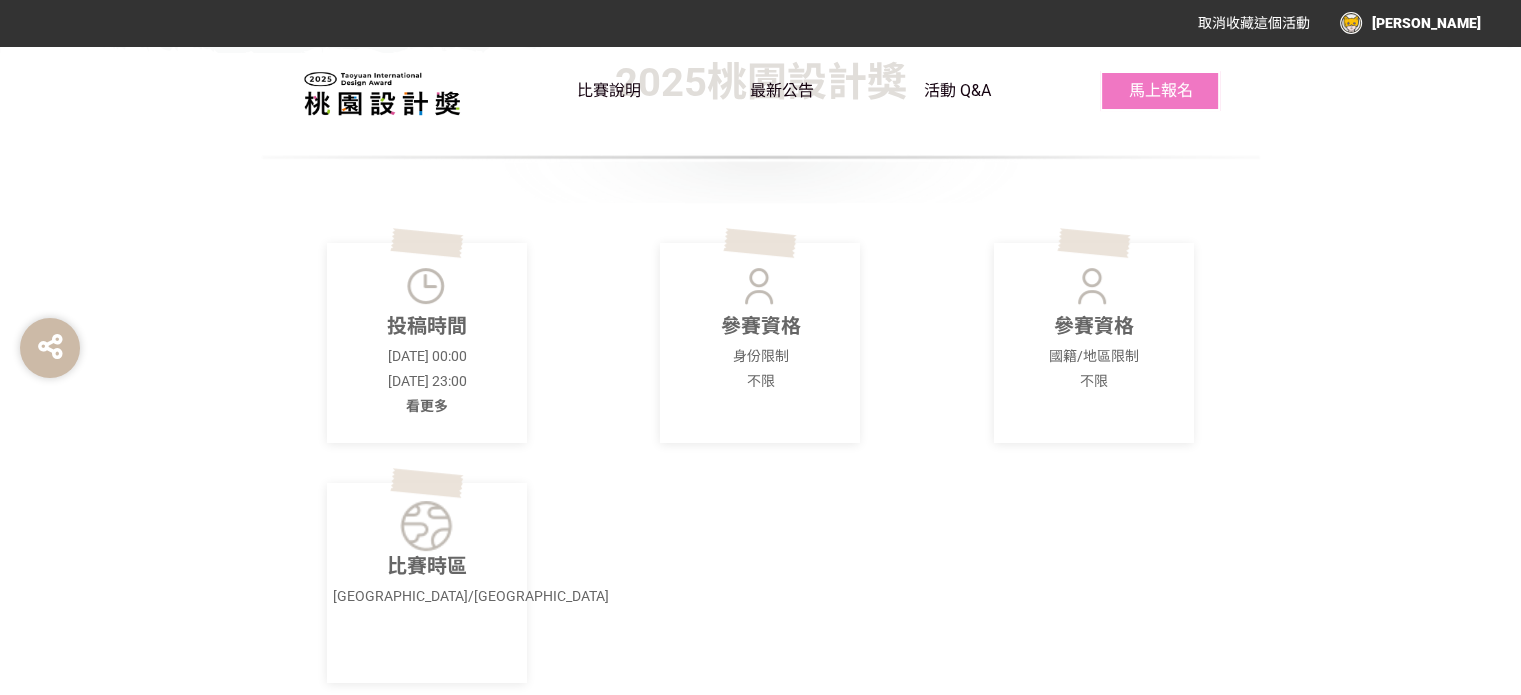 scroll, scrollTop: 588, scrollLeft: 0, axis: vertical 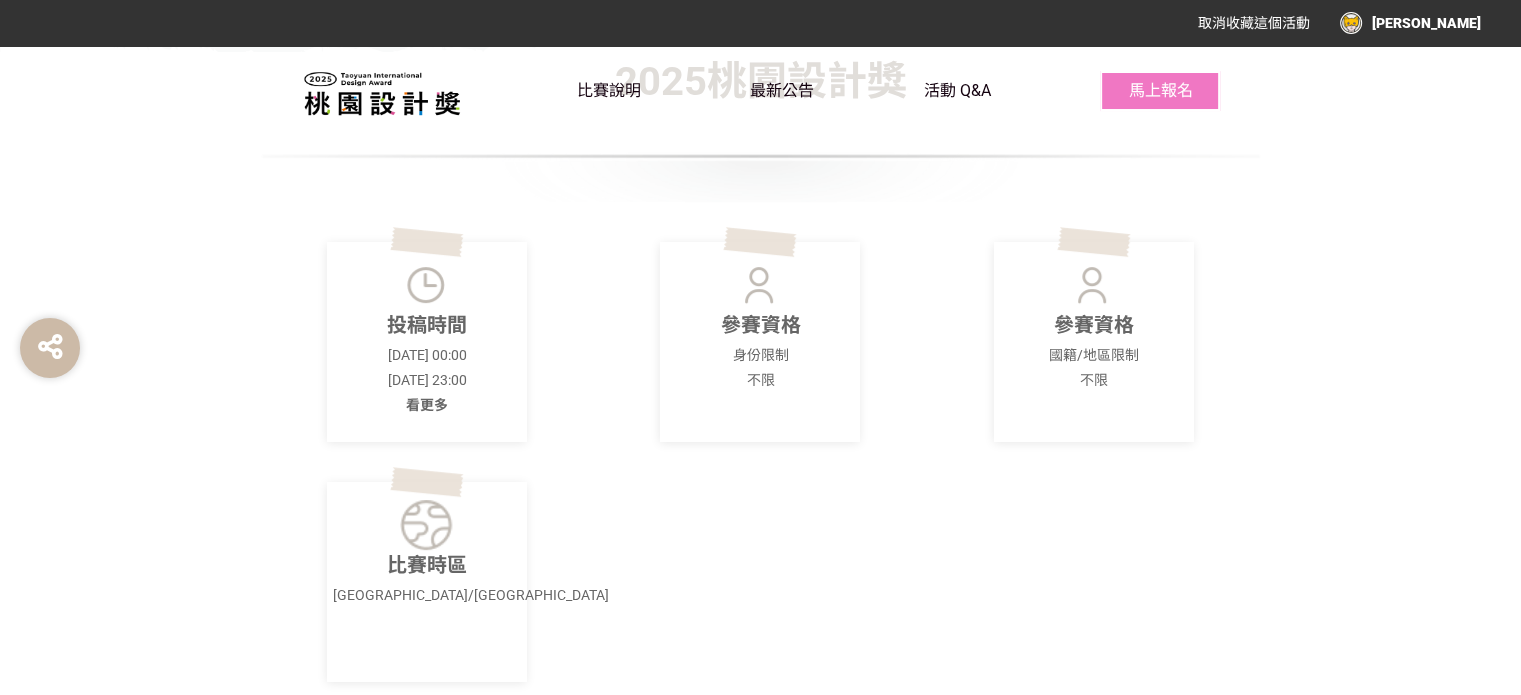 click on "[PERSON_NAME]" at bounding box center (1410, 23) 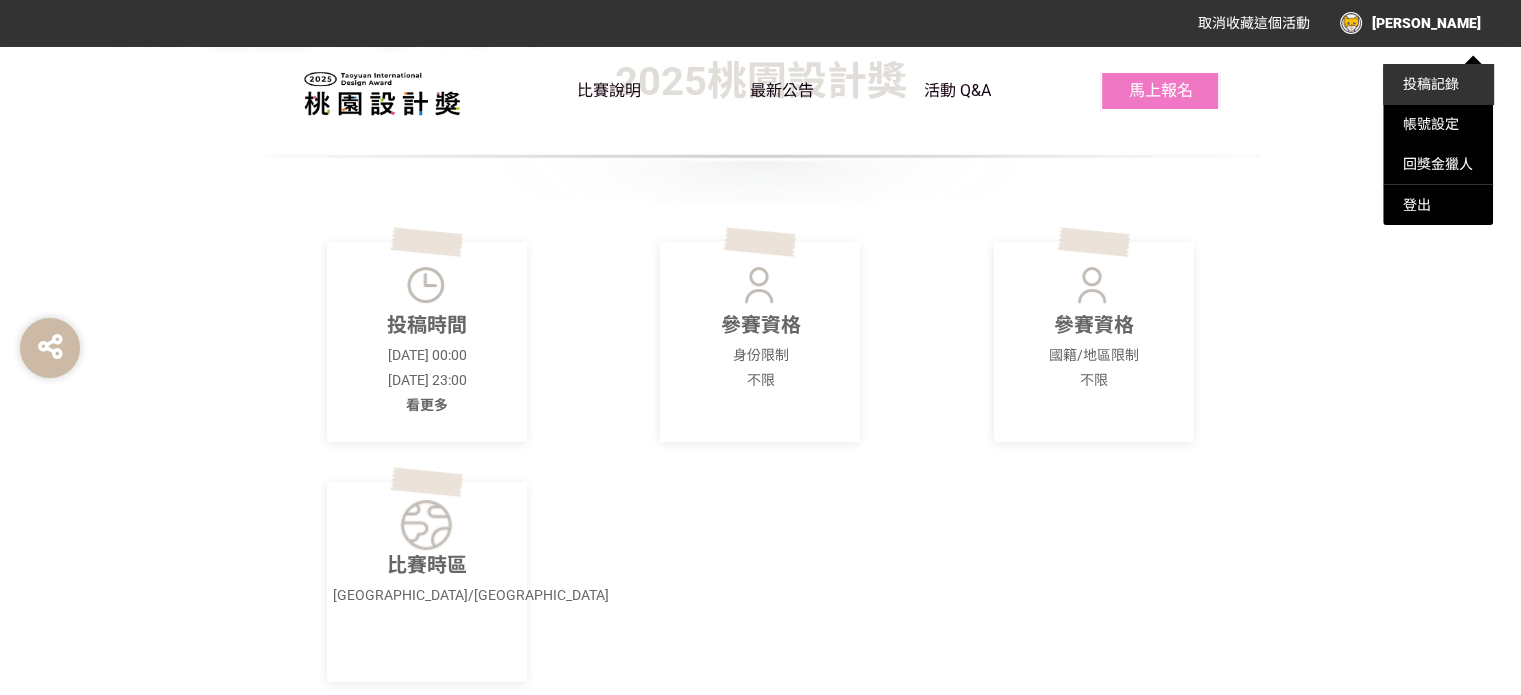 click on "投稿記錄" at bounding box center (1431, 84) 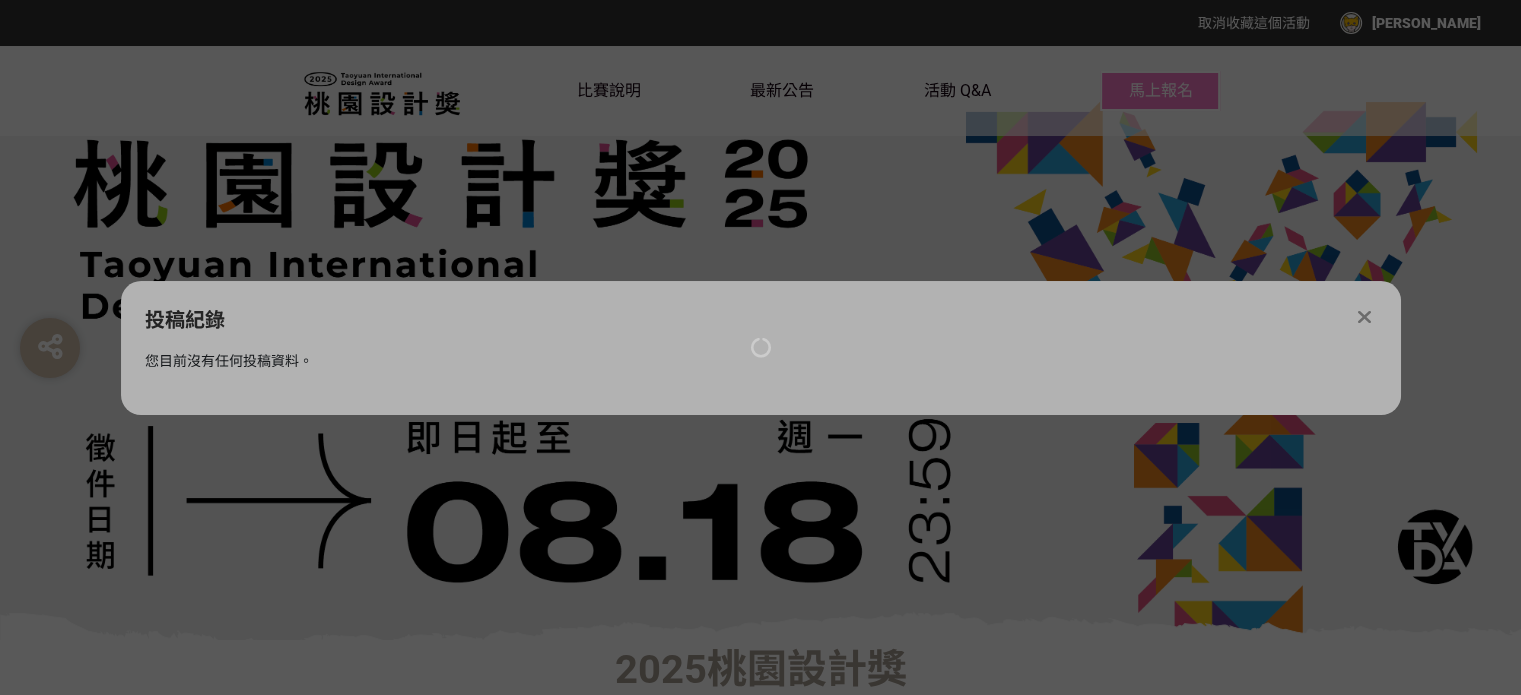 scroll, scrollTop: 0, scrollLeft: 0, axis: both 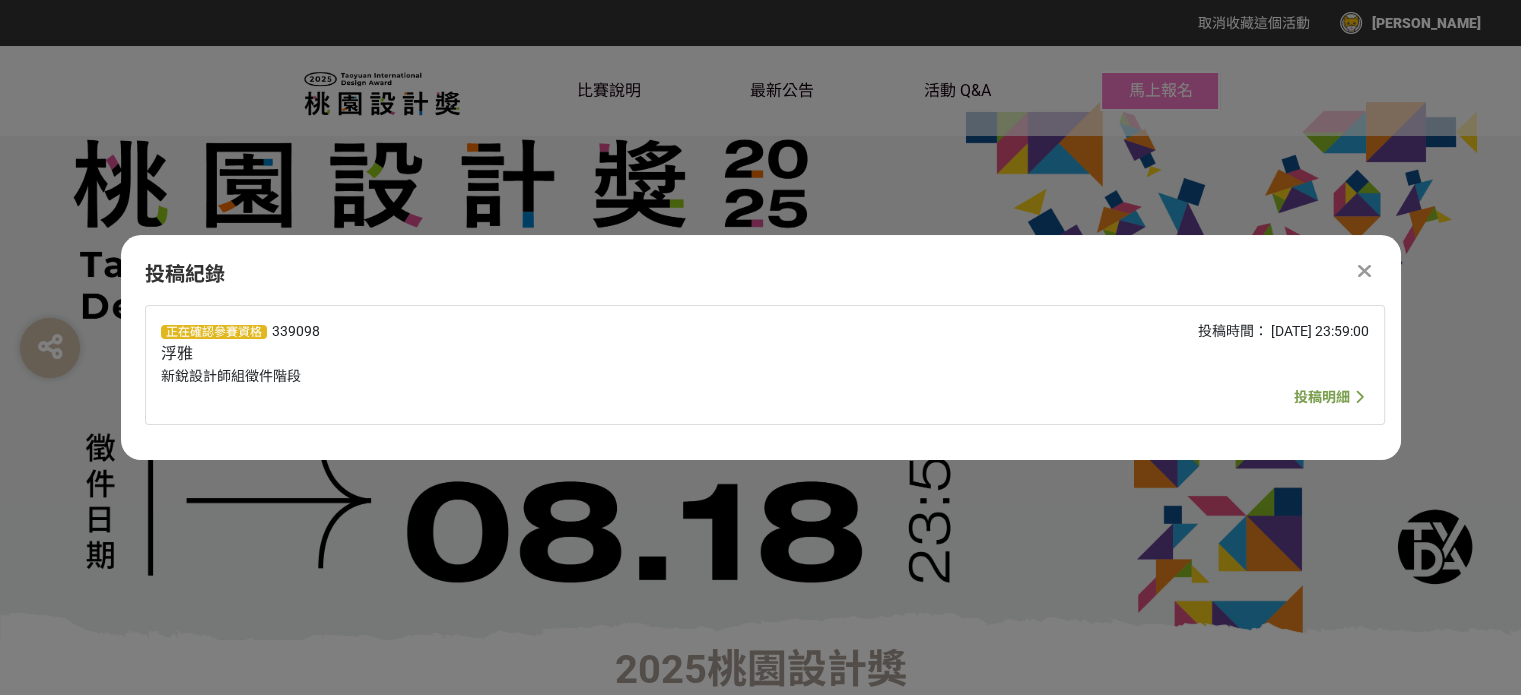 click at bounding box center [1364, 271] 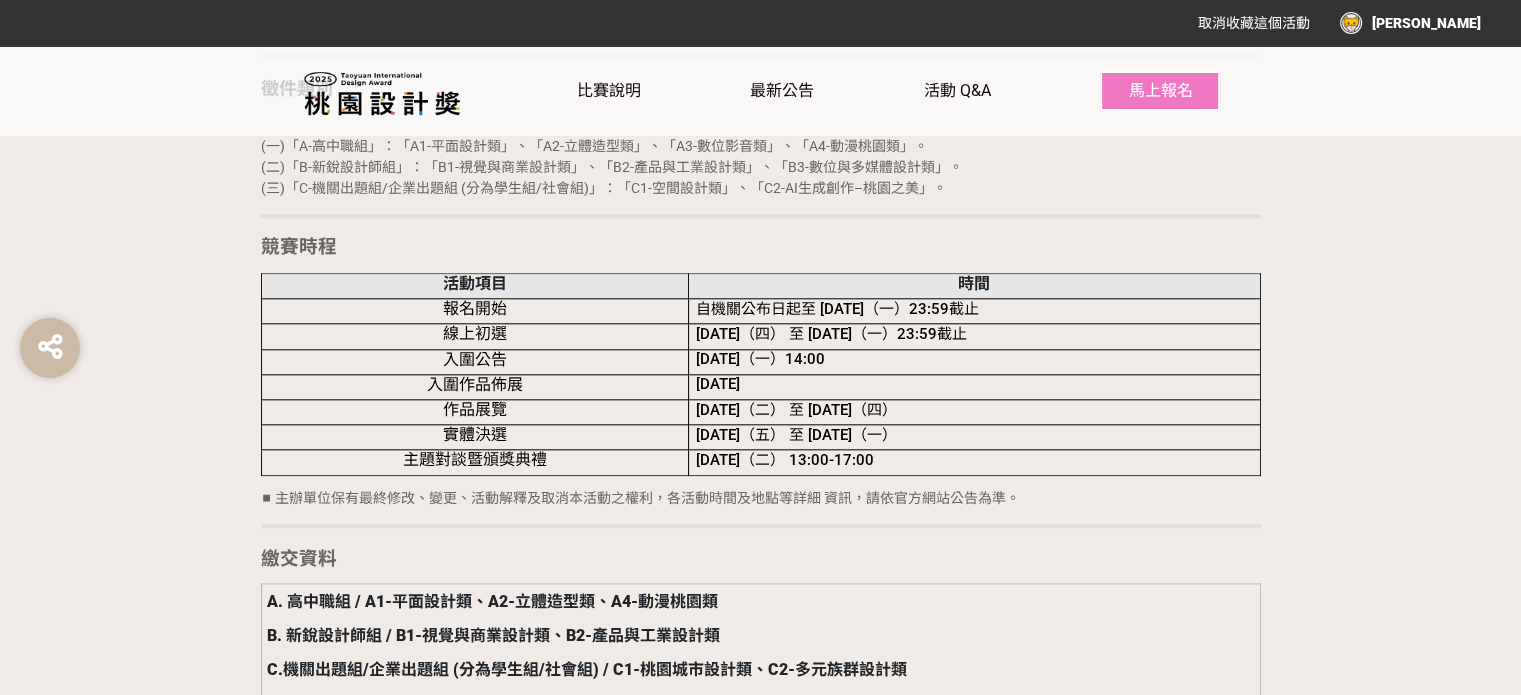 scroll, scrollTop: 2032, scrollLeft: 0, axis: vertical 